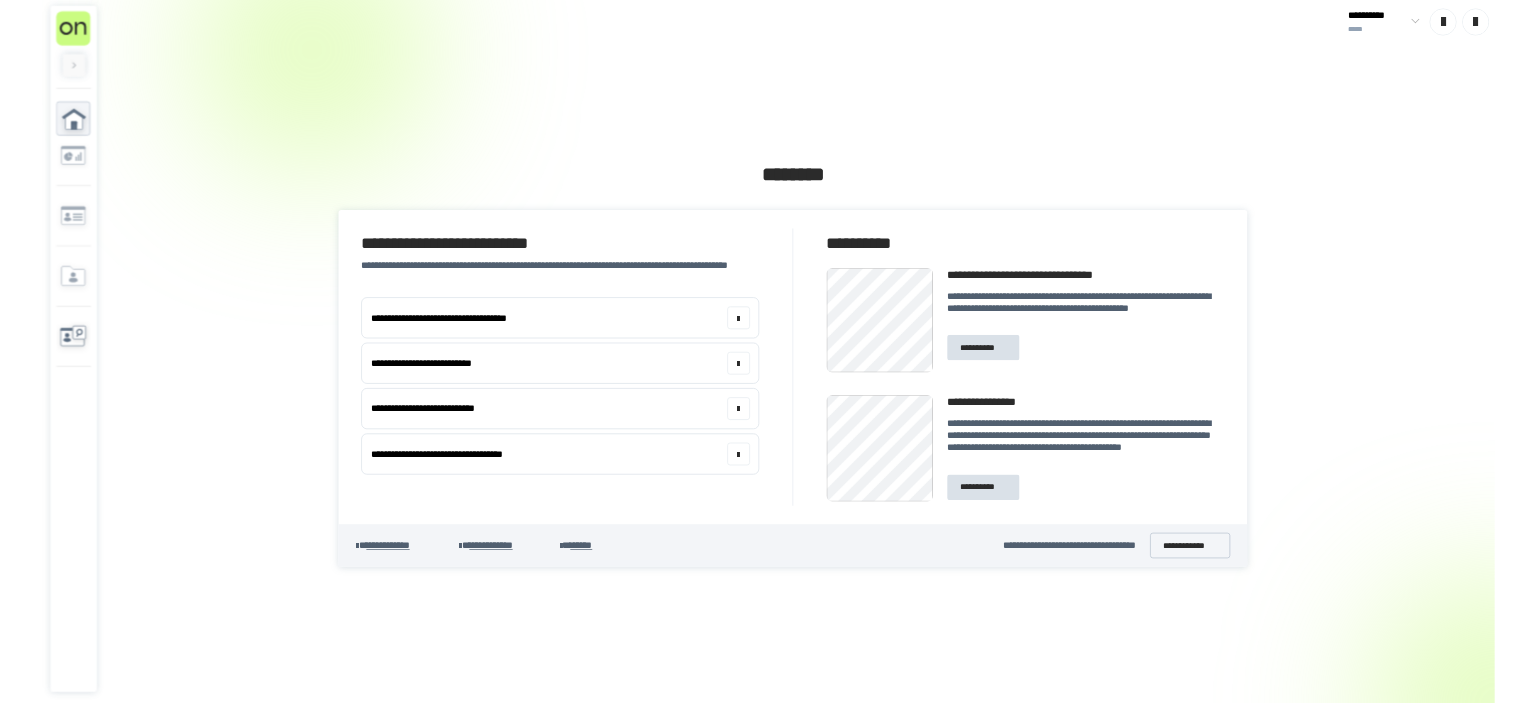 scroll, scrollTop: 0, scrollLeft: 0, axis: both 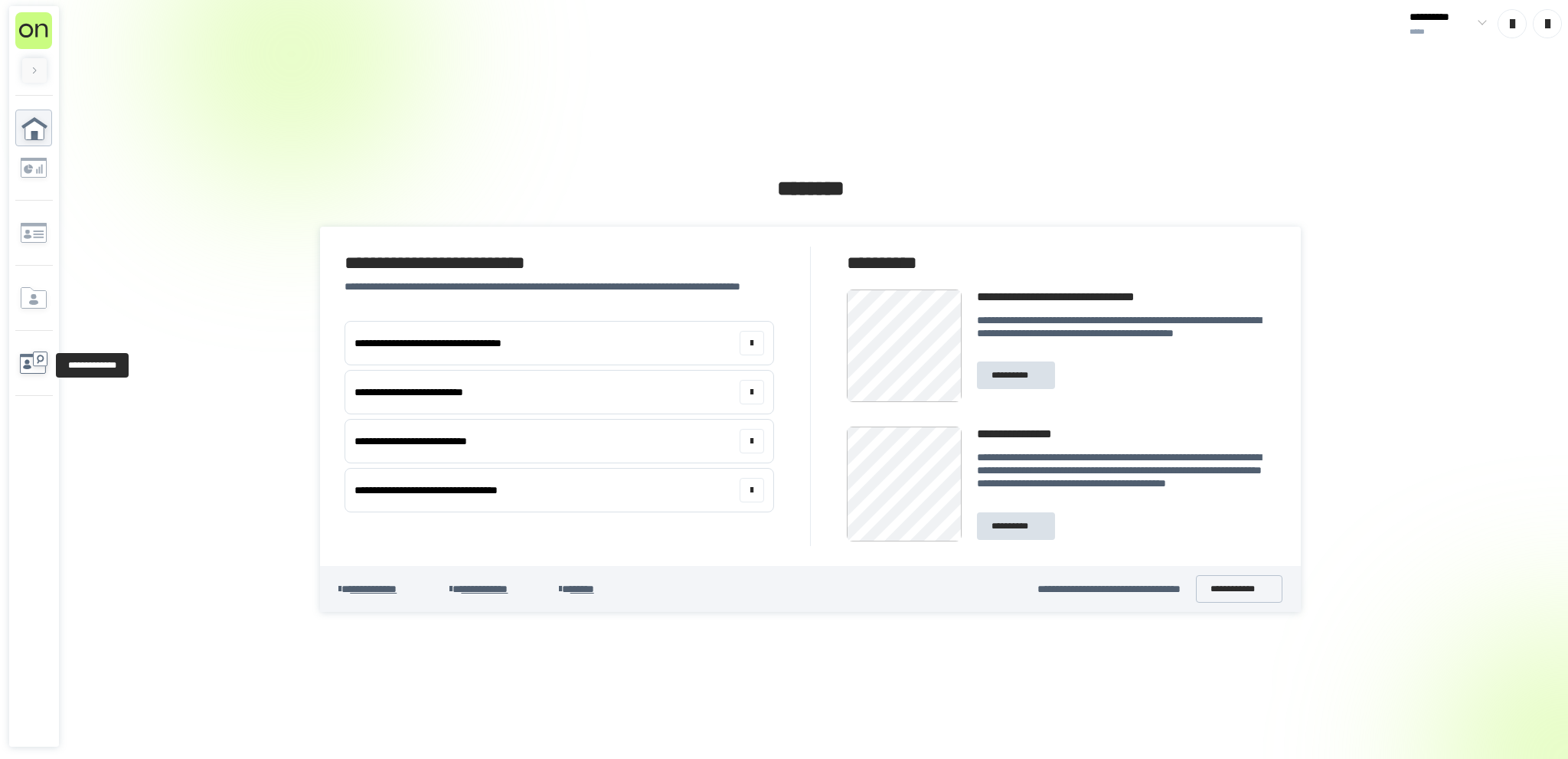 click 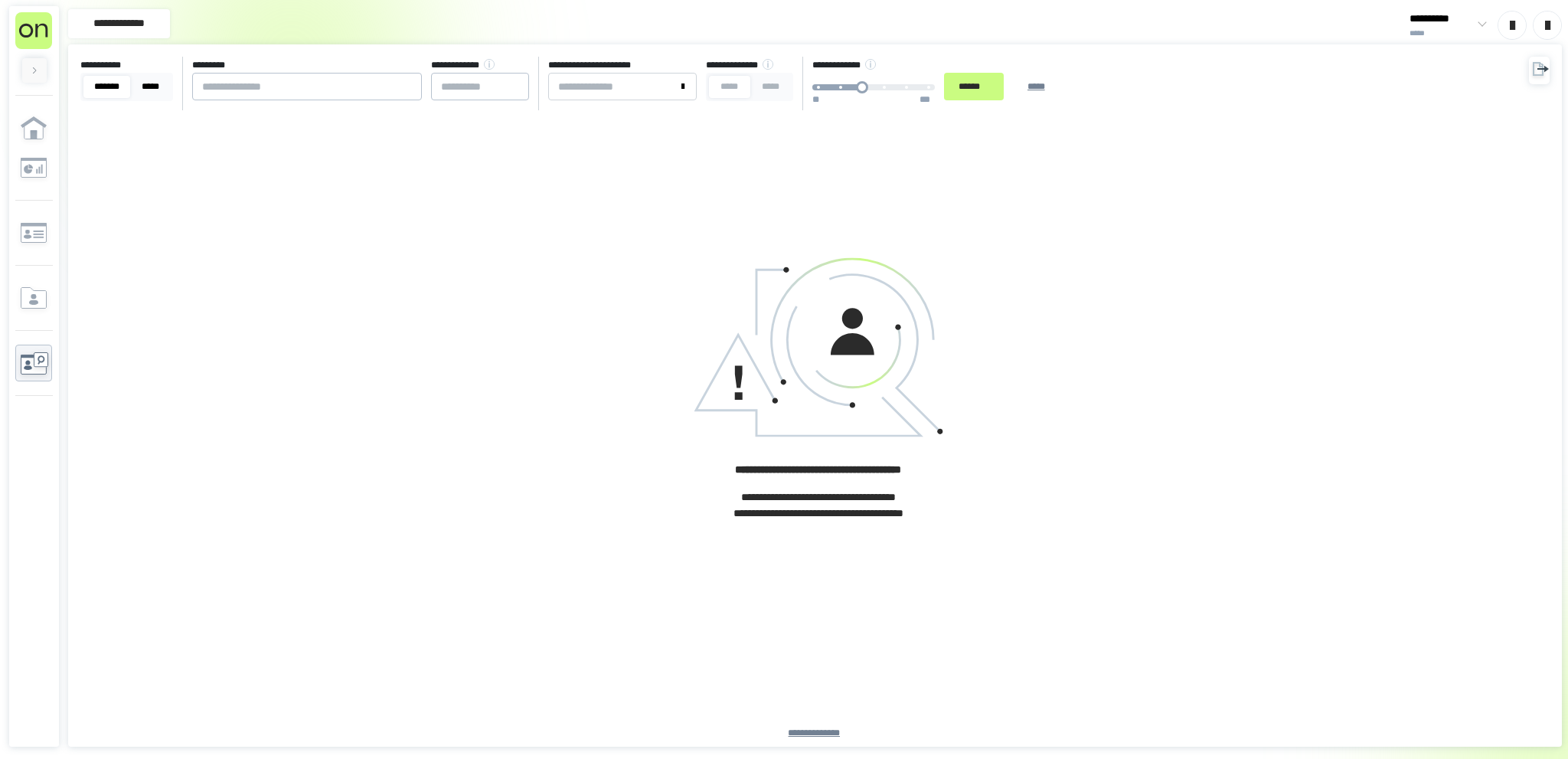 click on "*****" at bounding box center (150, 87) 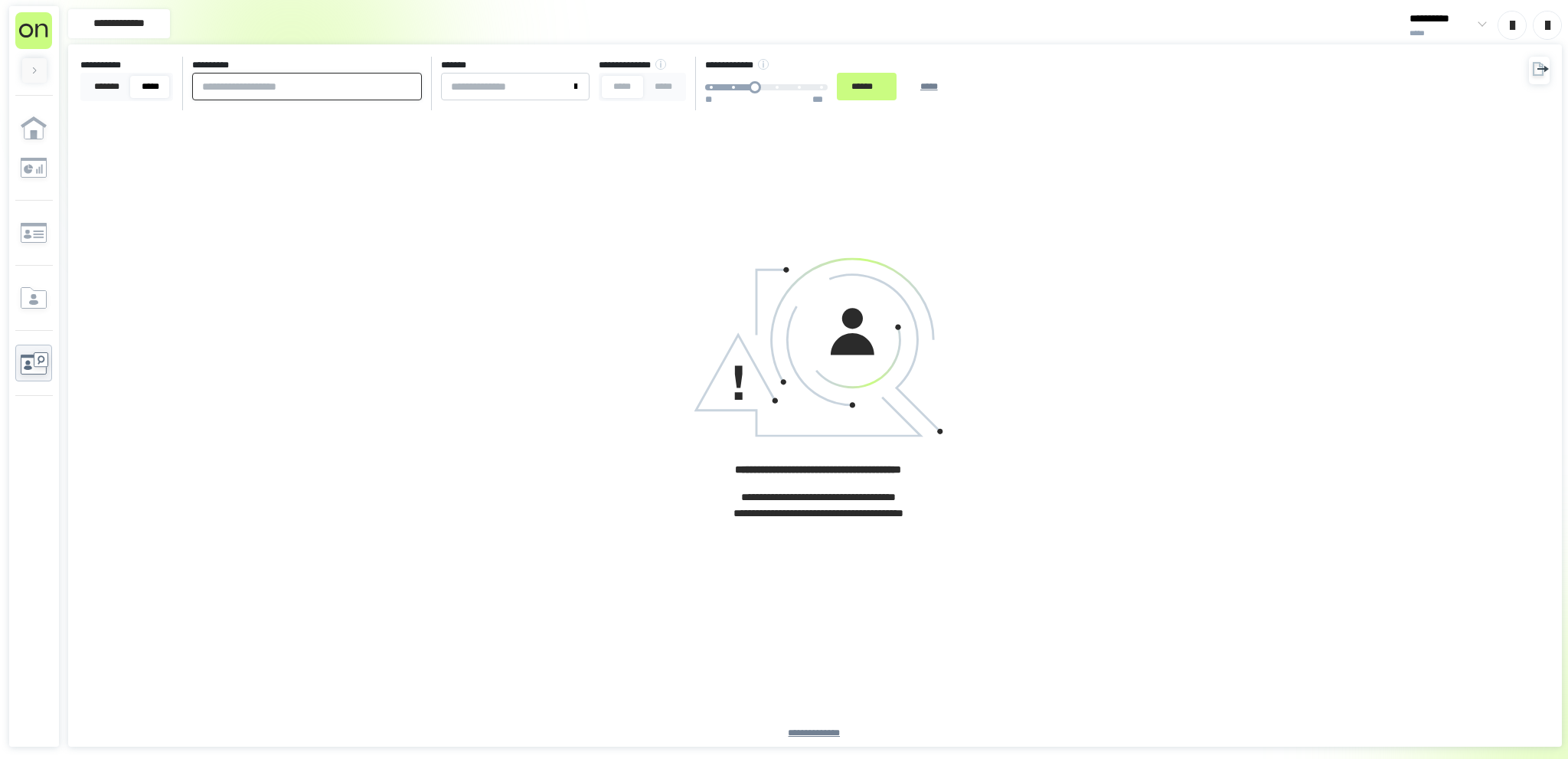 click at bounding box center (307, 87) 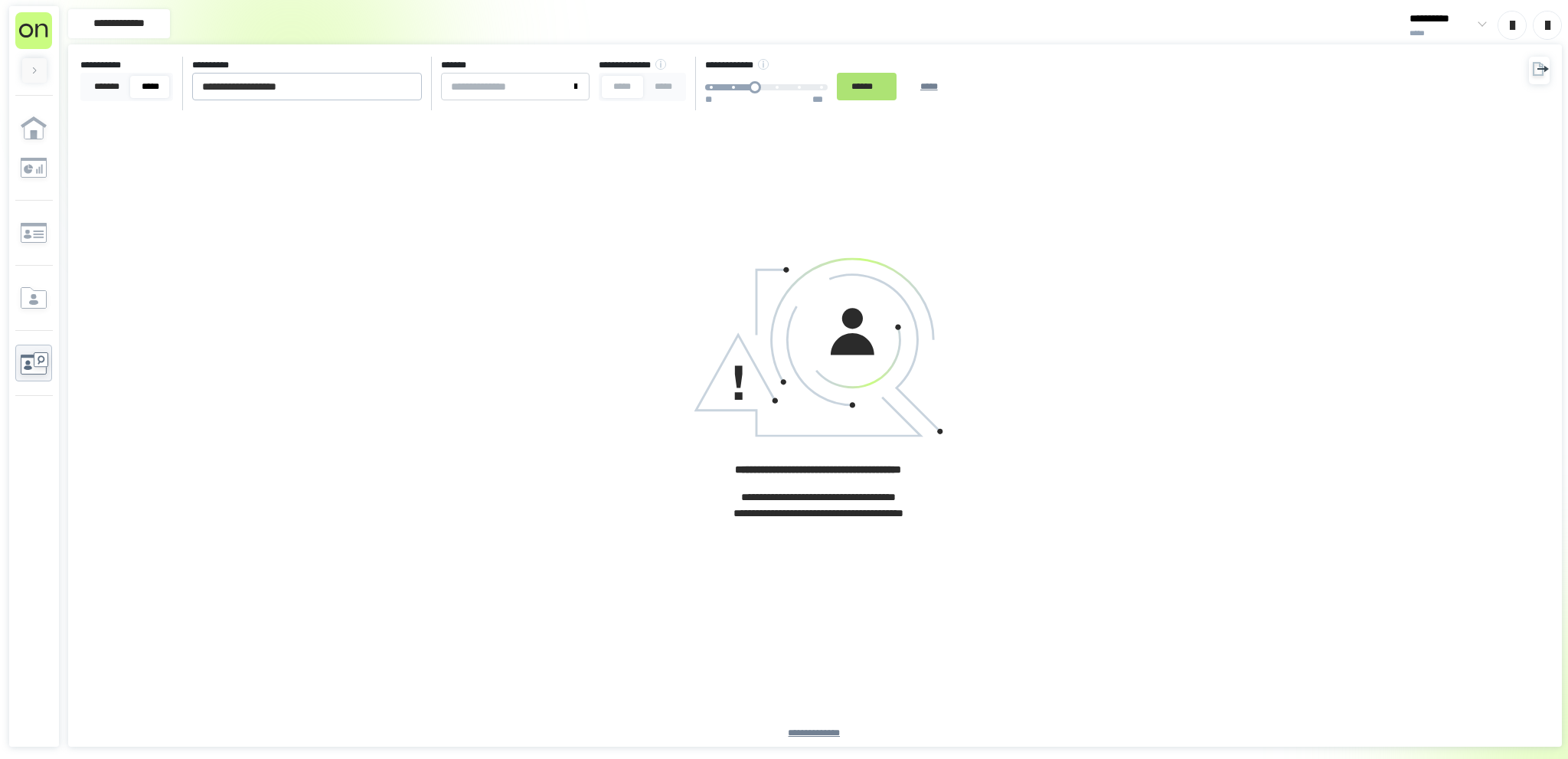 click on "******" at bounding box center (867, 87) 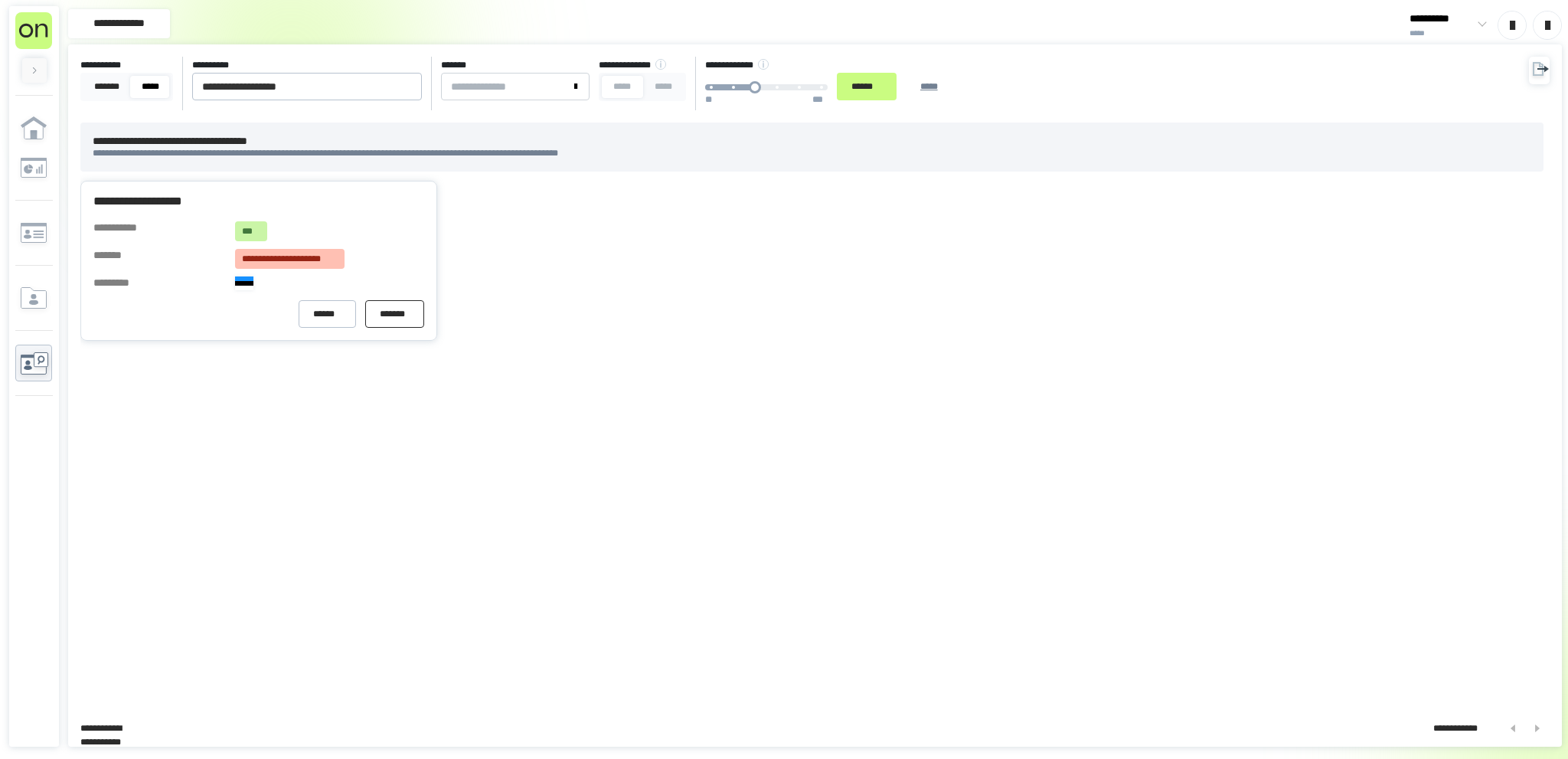 click on "*******" at bounding box center (394, 313) 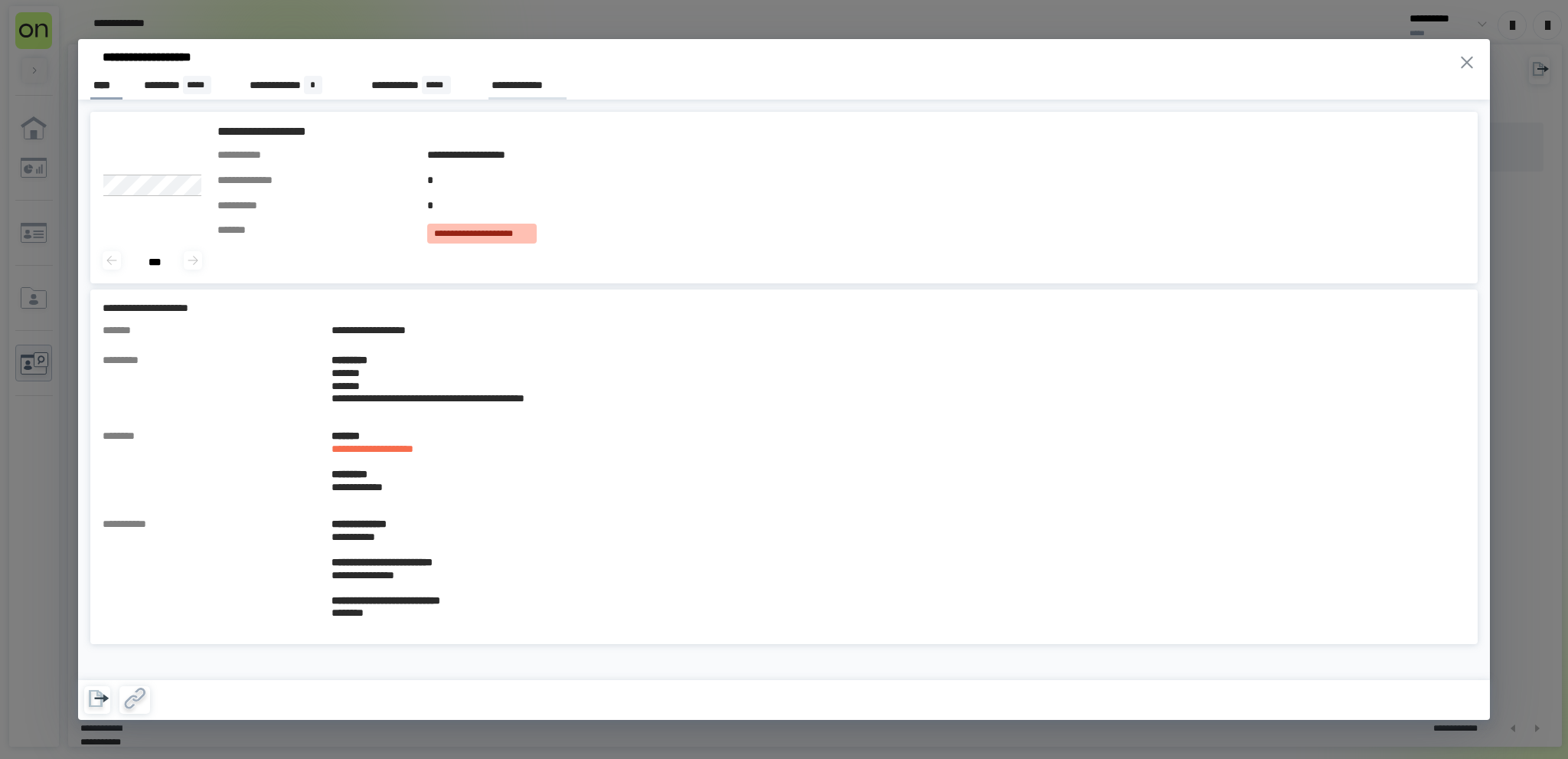 click on "**********" at bounding box center (527, 85) 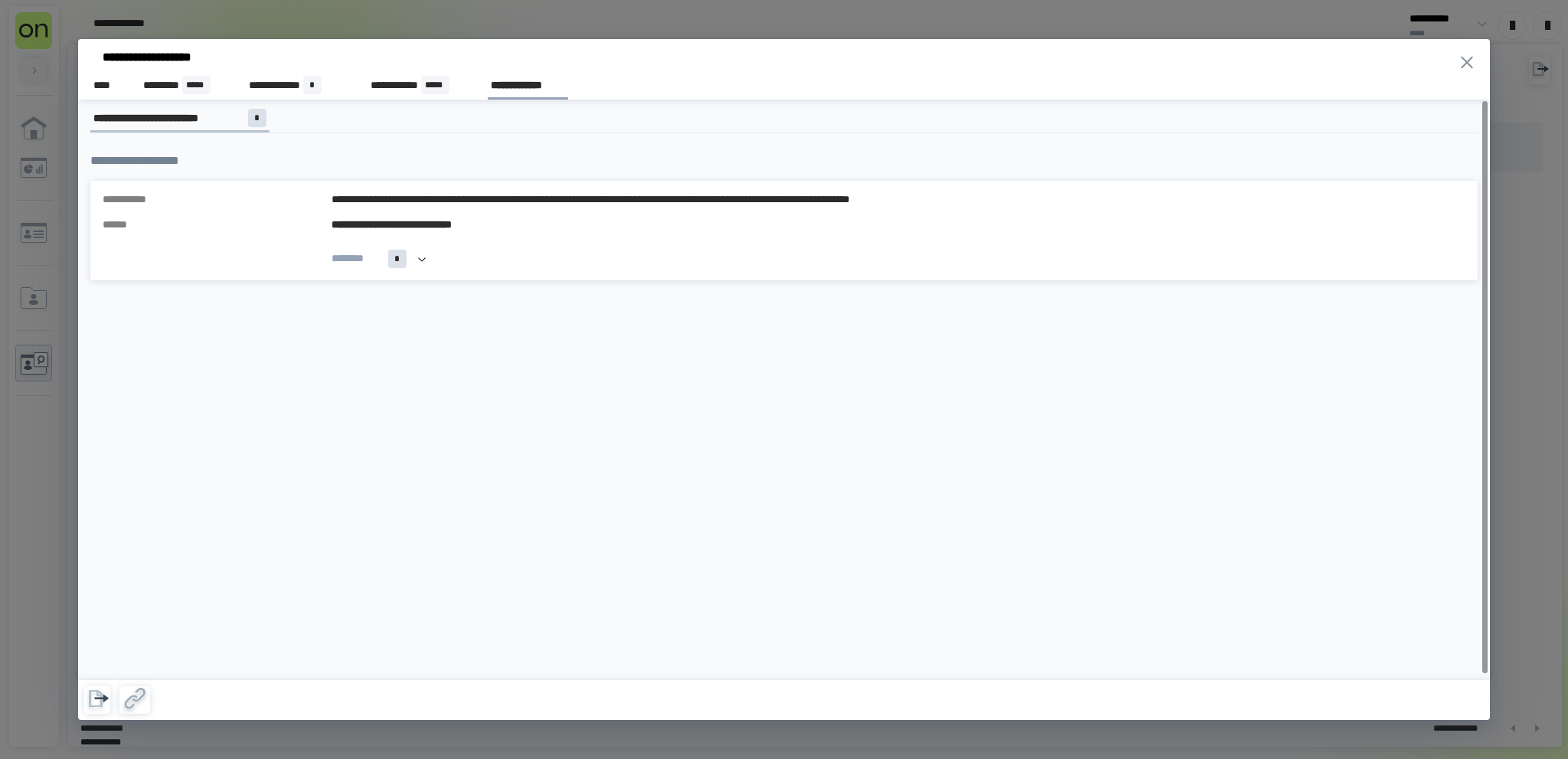 click 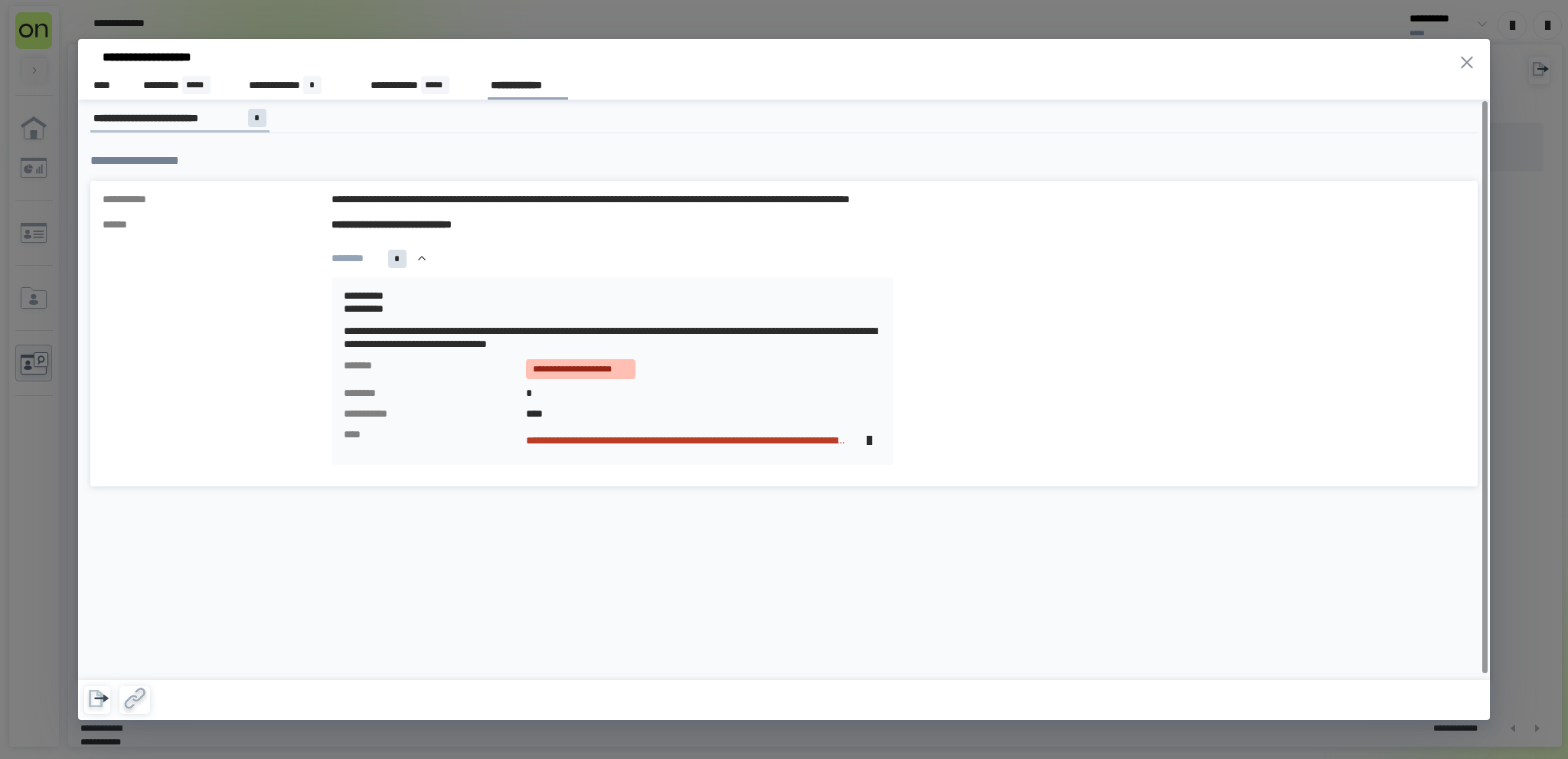 click on "**********" at bounding box center [687, 440] 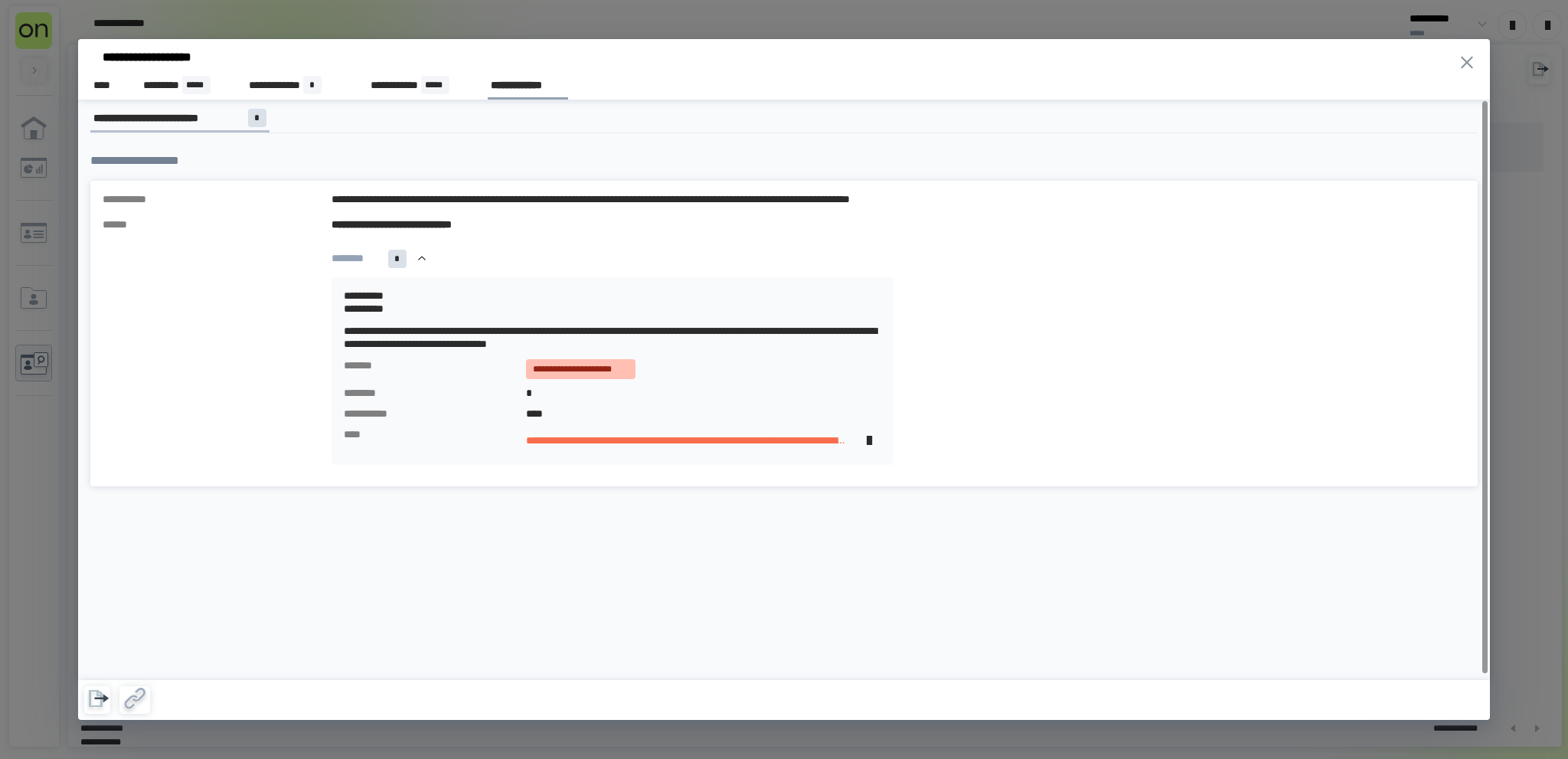 click at bounding box center [1467, 62] 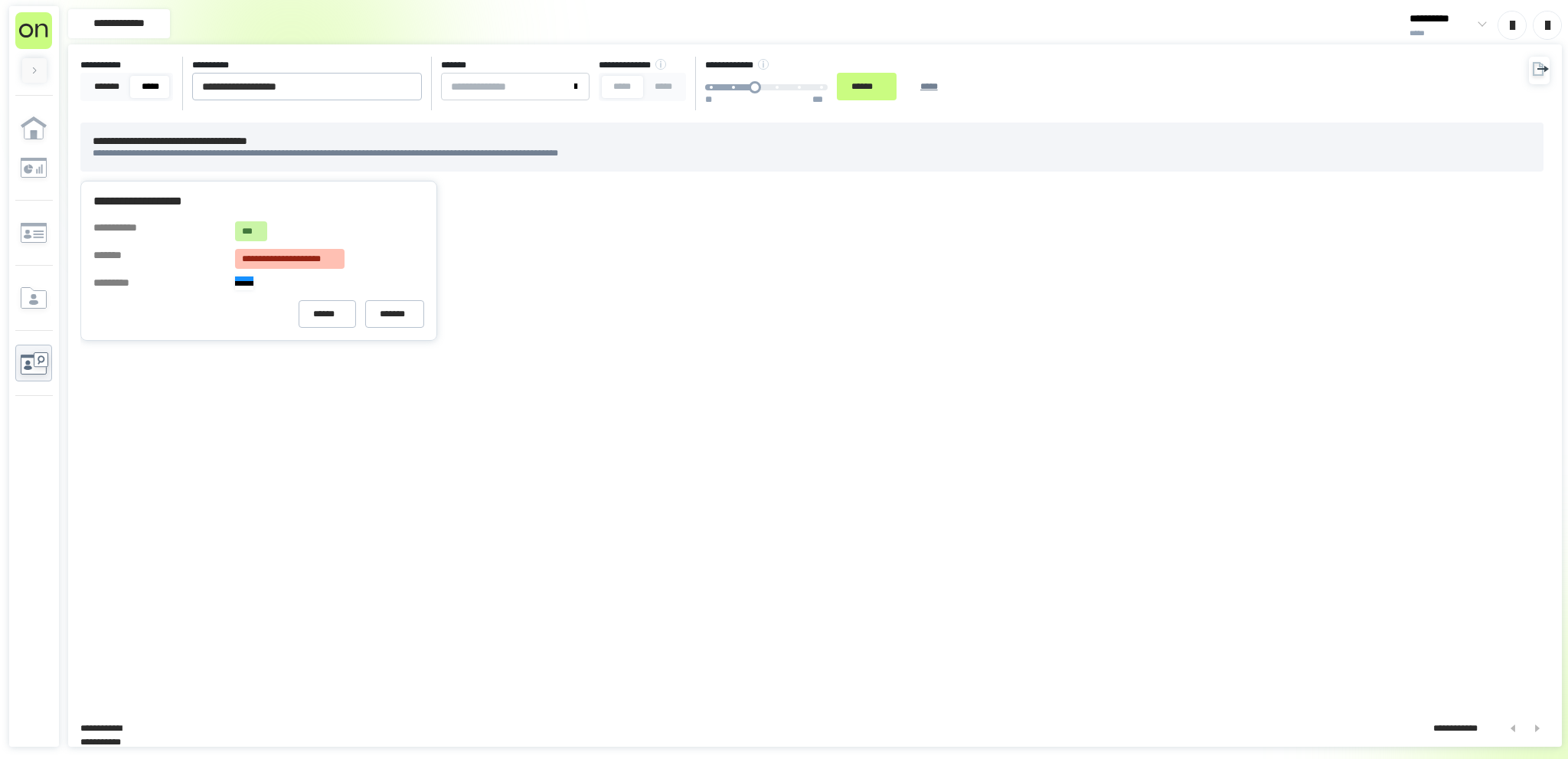 click on "**********" at bounding box center (815, 83) 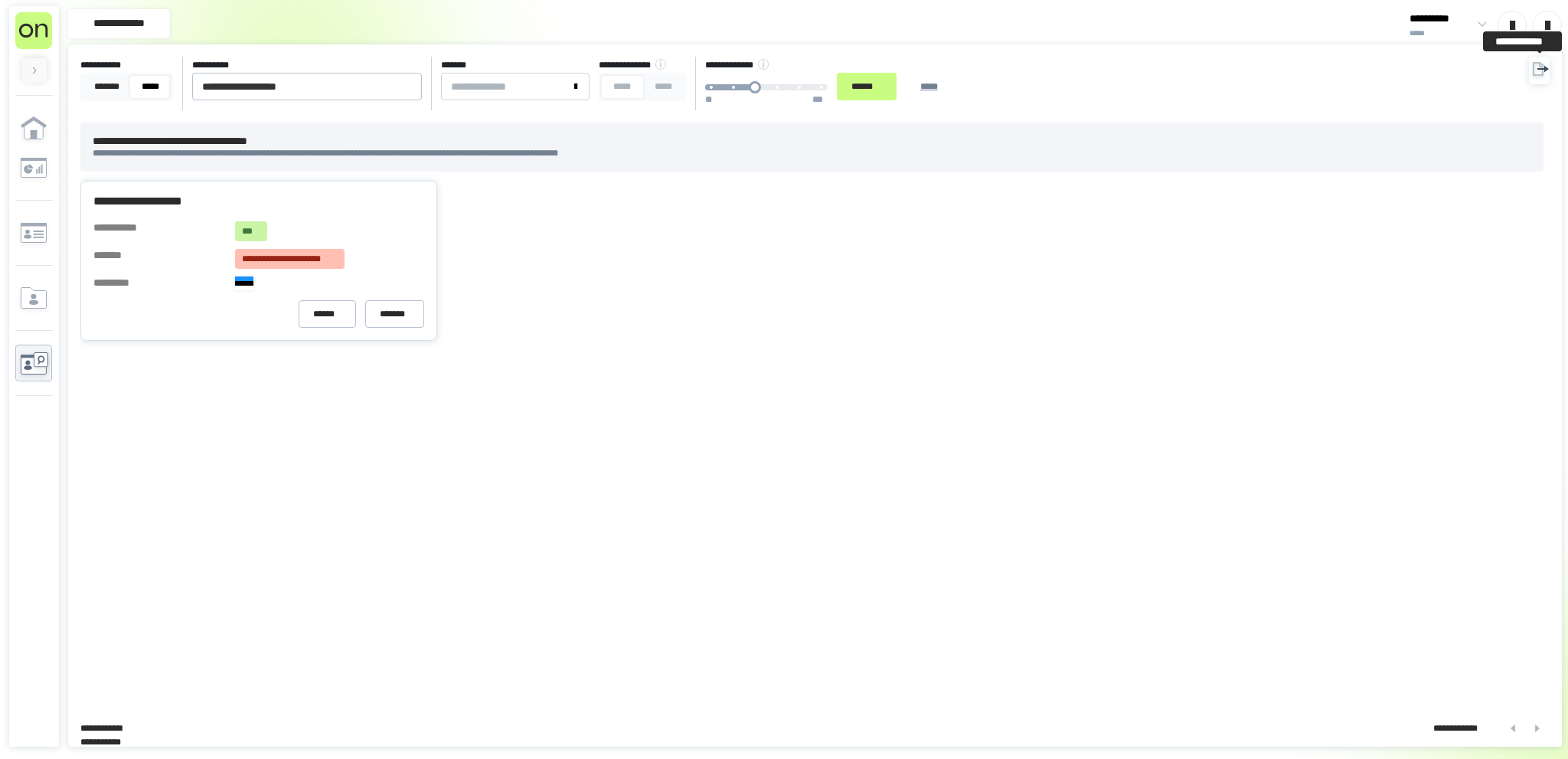 click 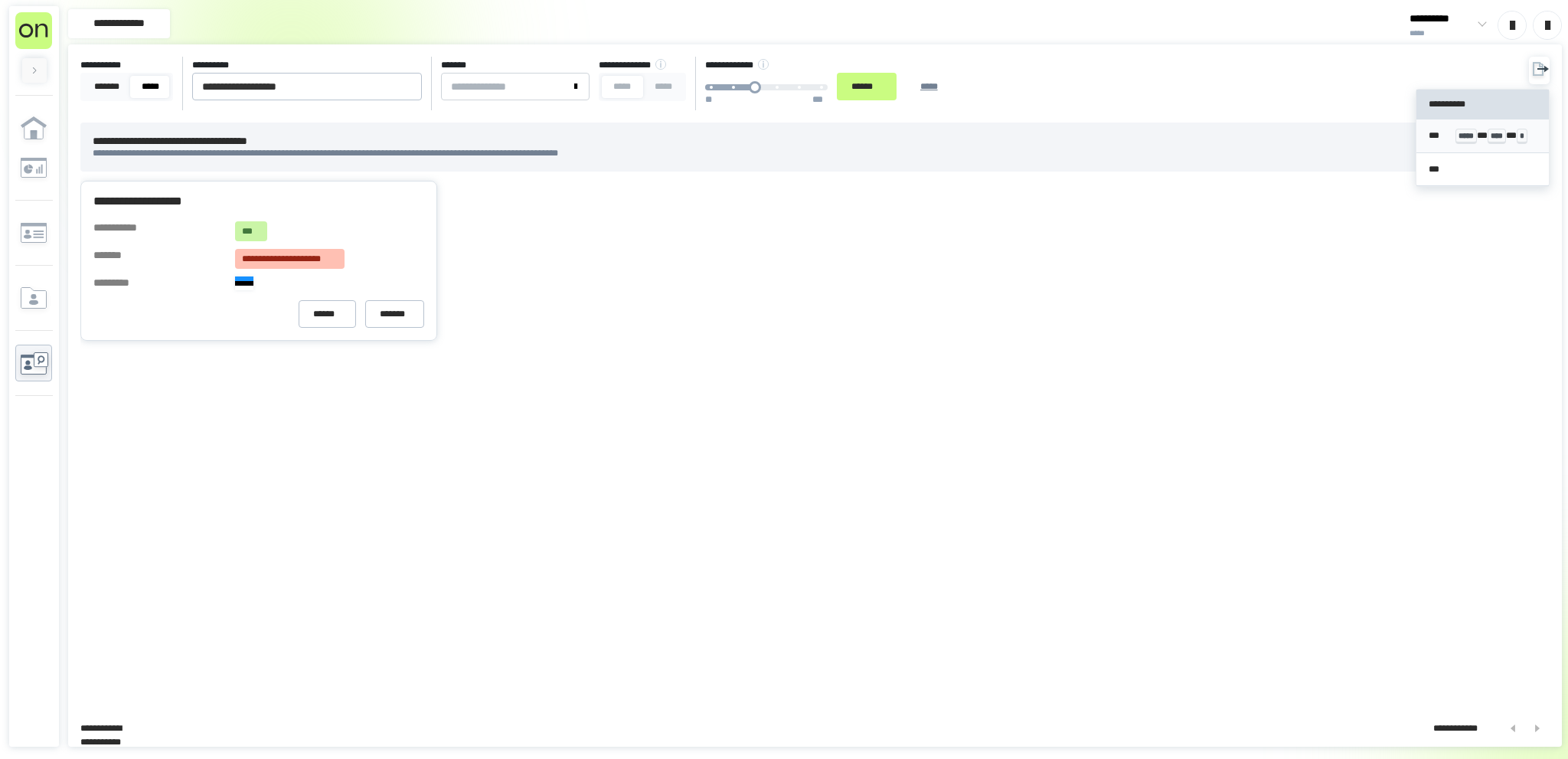 drag, startPoint x: 1522, startPoint y: 79, endPoint x: 1466, endPoint y: 125, distance: 72.470684 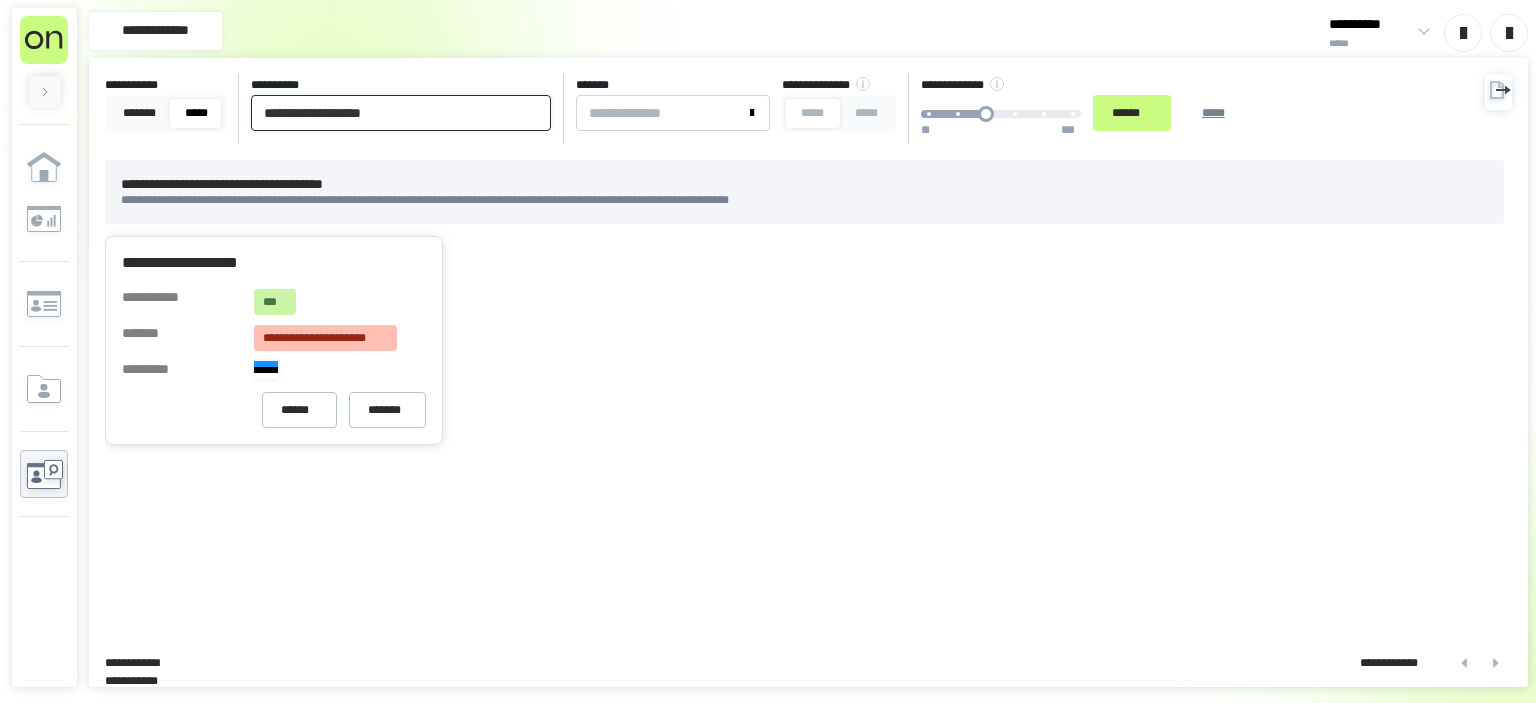 click on "**********" at bounding box center [401, 113] 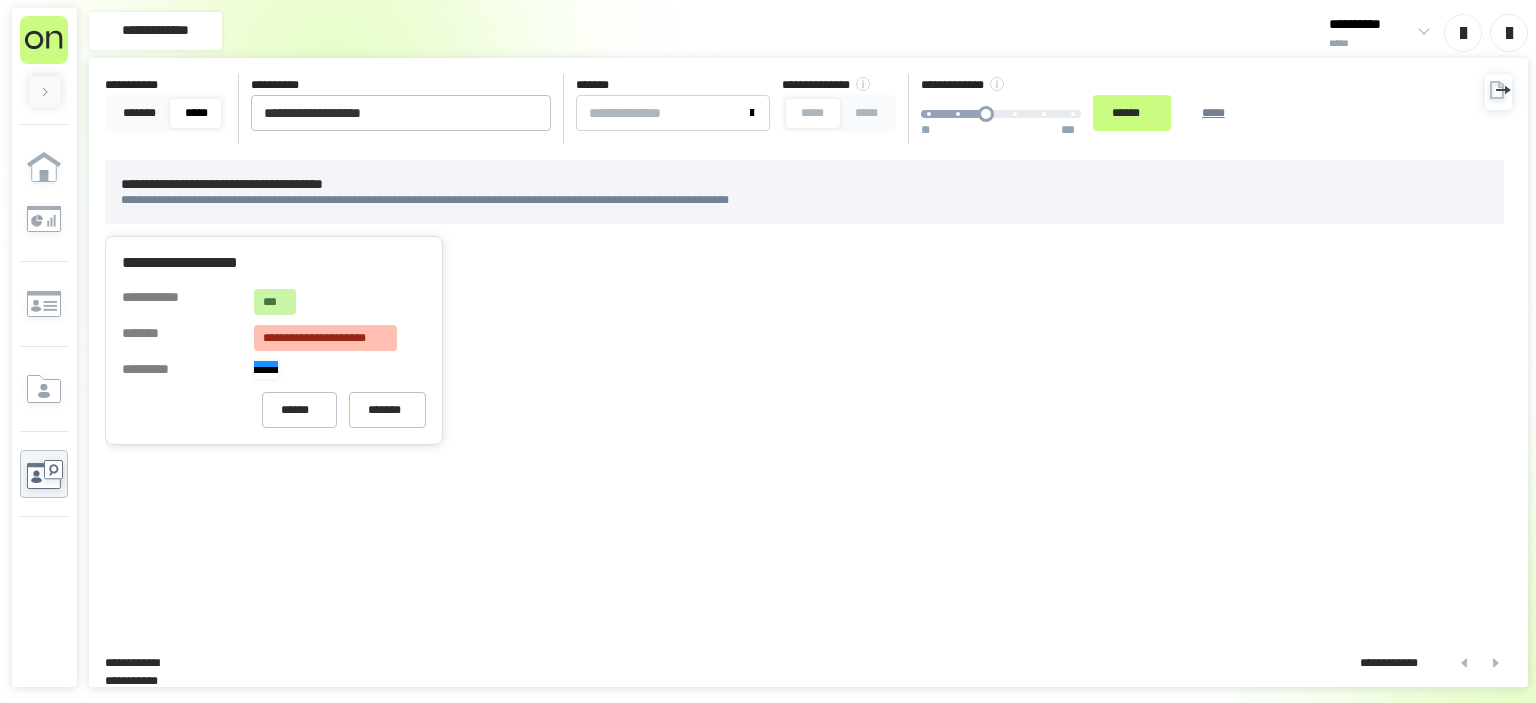 click on "**********" at bounding box center (804, 340) 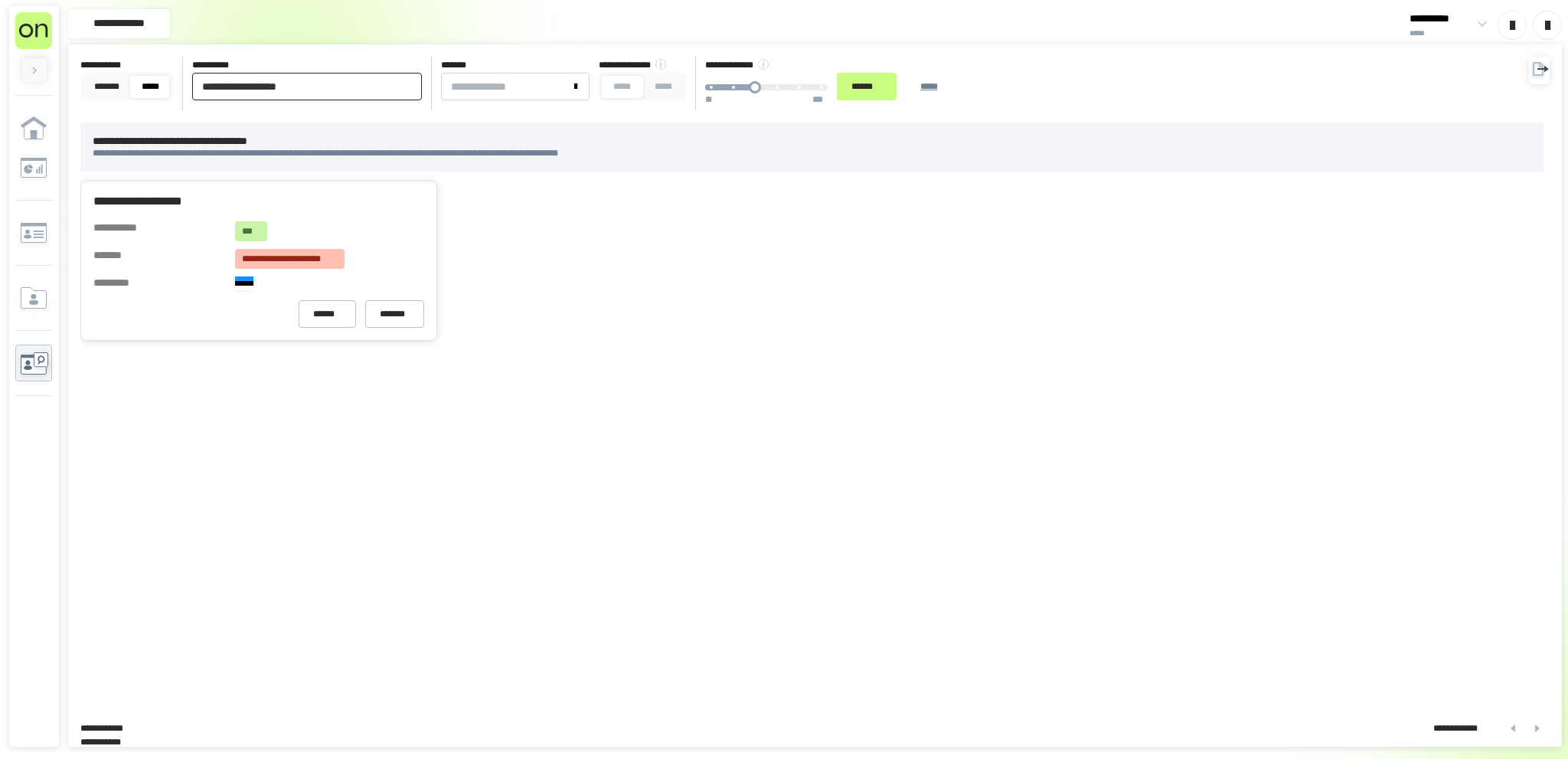 drag, startPoint x: 343, startPoint y: 85, endPoint x: 57, endPoint y: 93, distance: 286.11187 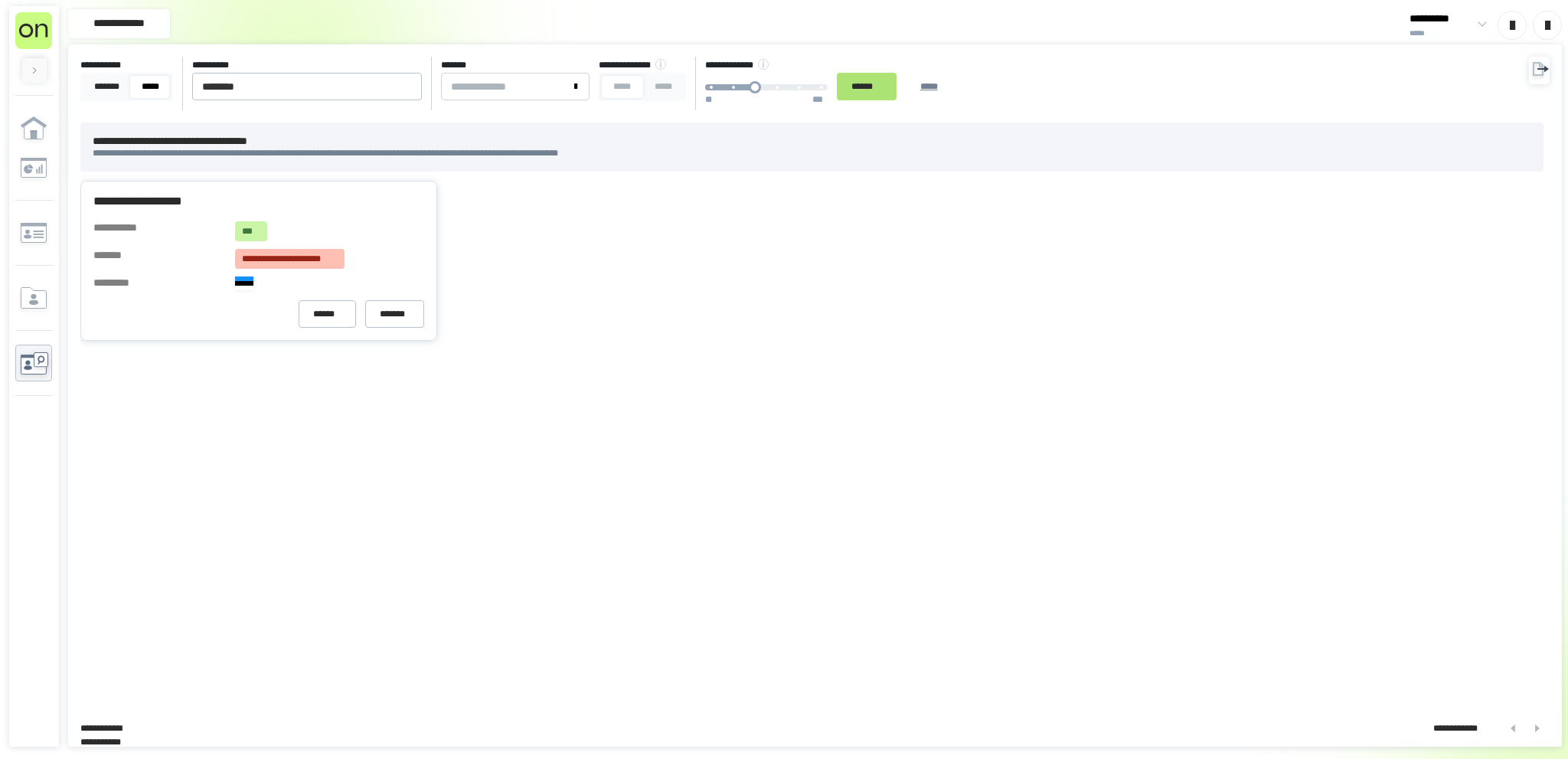 click on "******" at bounding box center (867, 87) 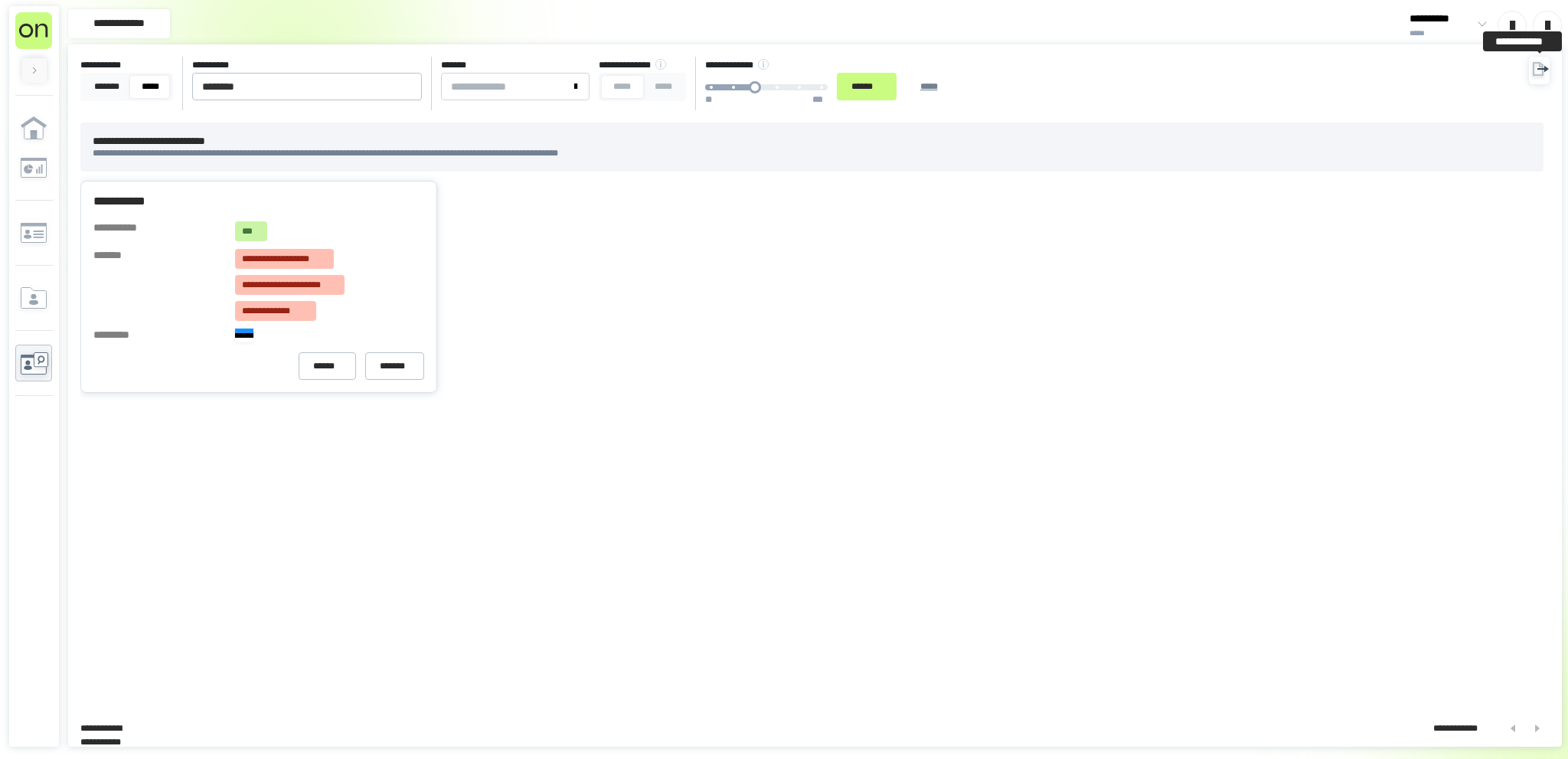 click 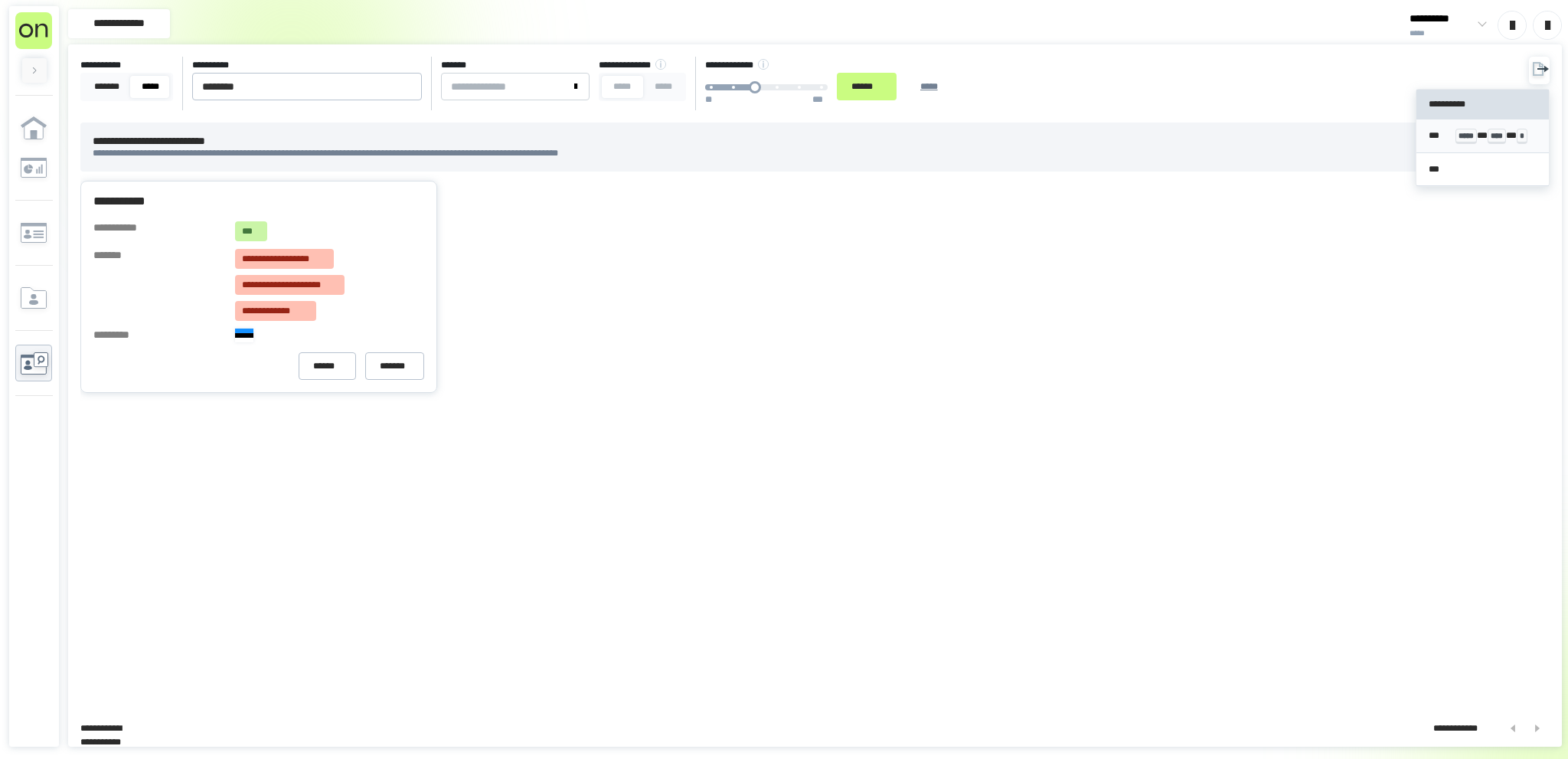 click on "****" at bounding box center [1497, 136] 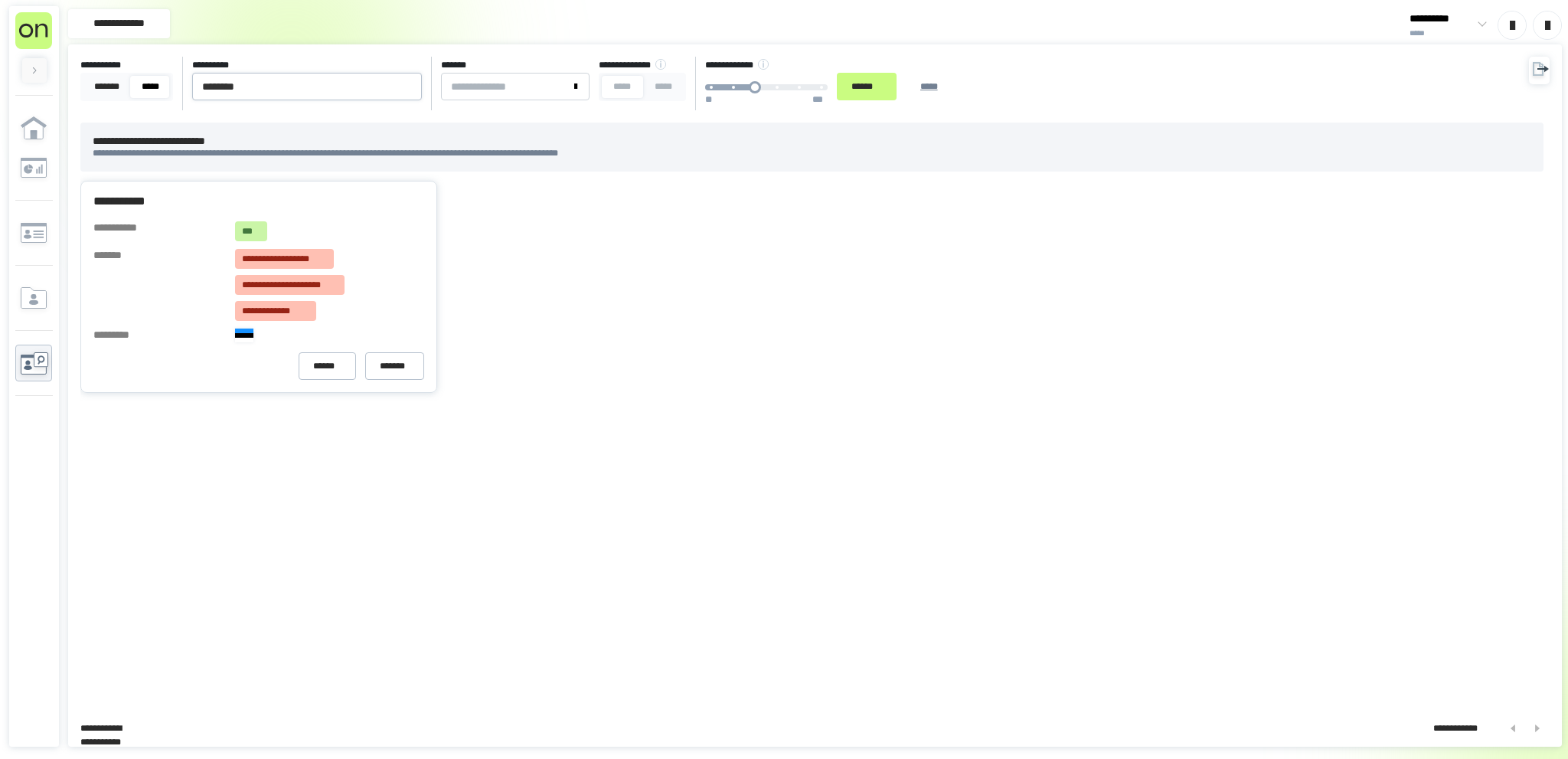 drag, startPoint x: 312, startPoint y: 83, endPoint x: 397, endPoint y: 90, distance: 85.287748 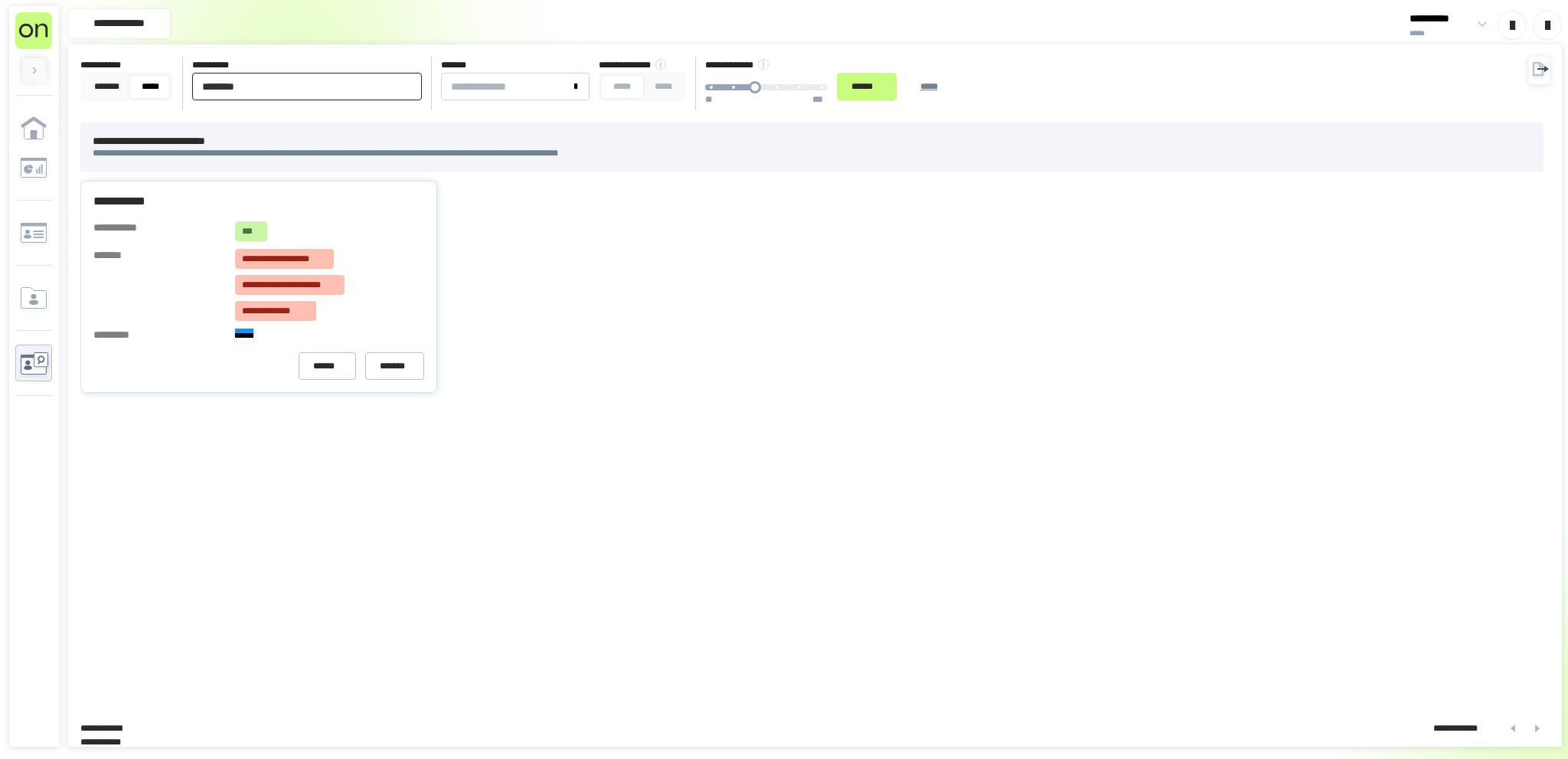 paste 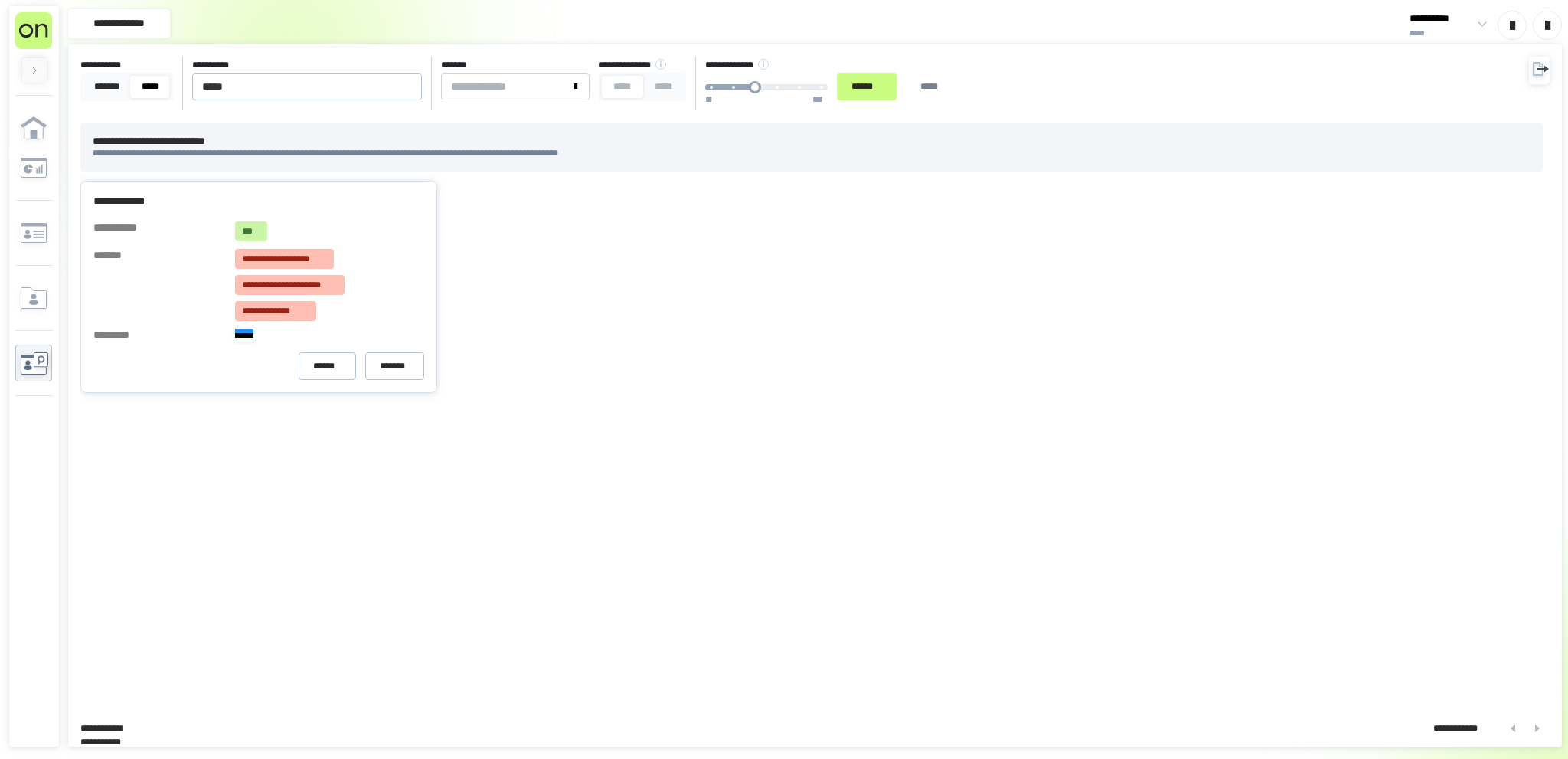 click on "****** *****" at bounding box center (900, 87) 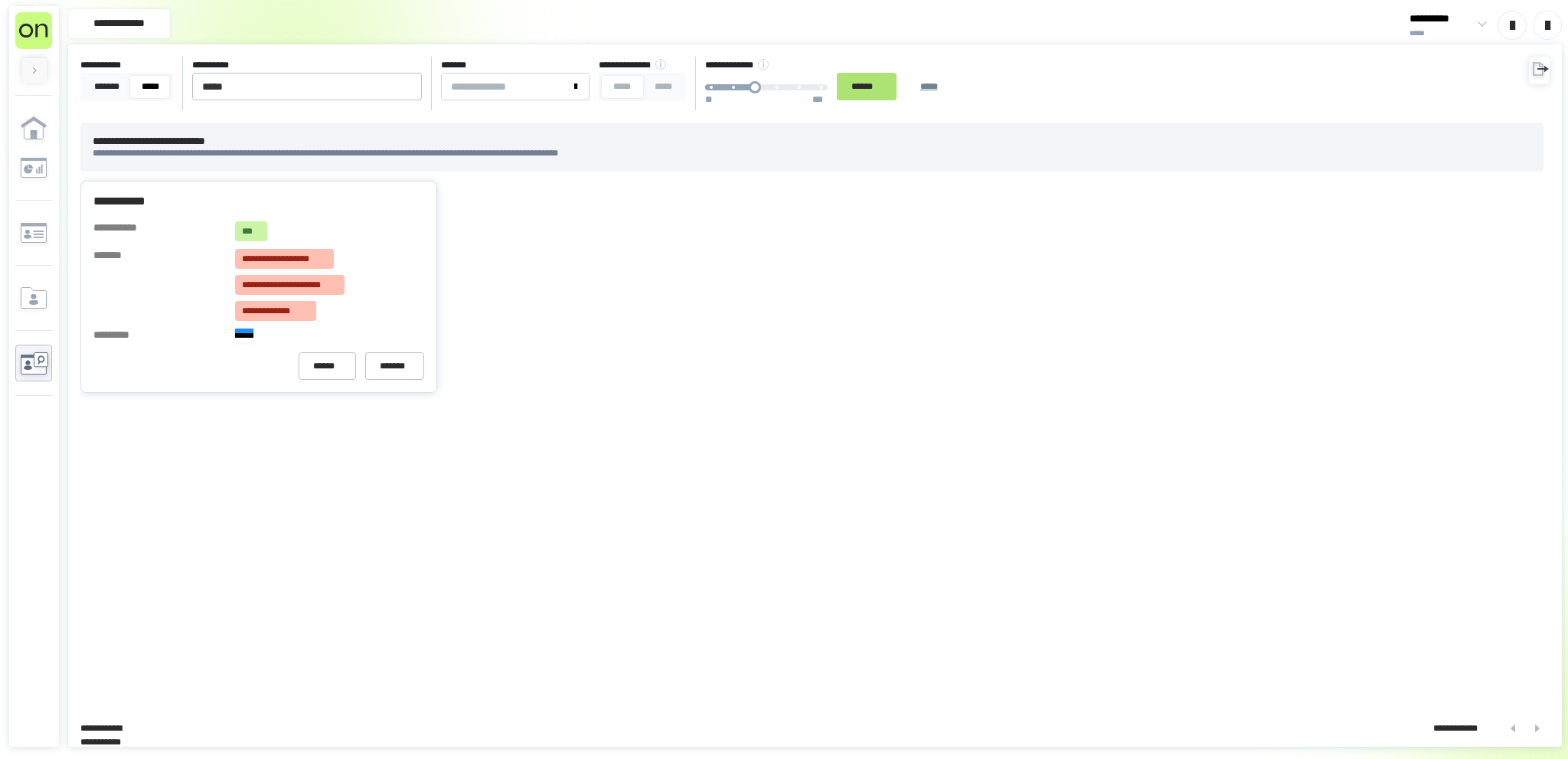 click on "******" at bounding box center (867, 87) 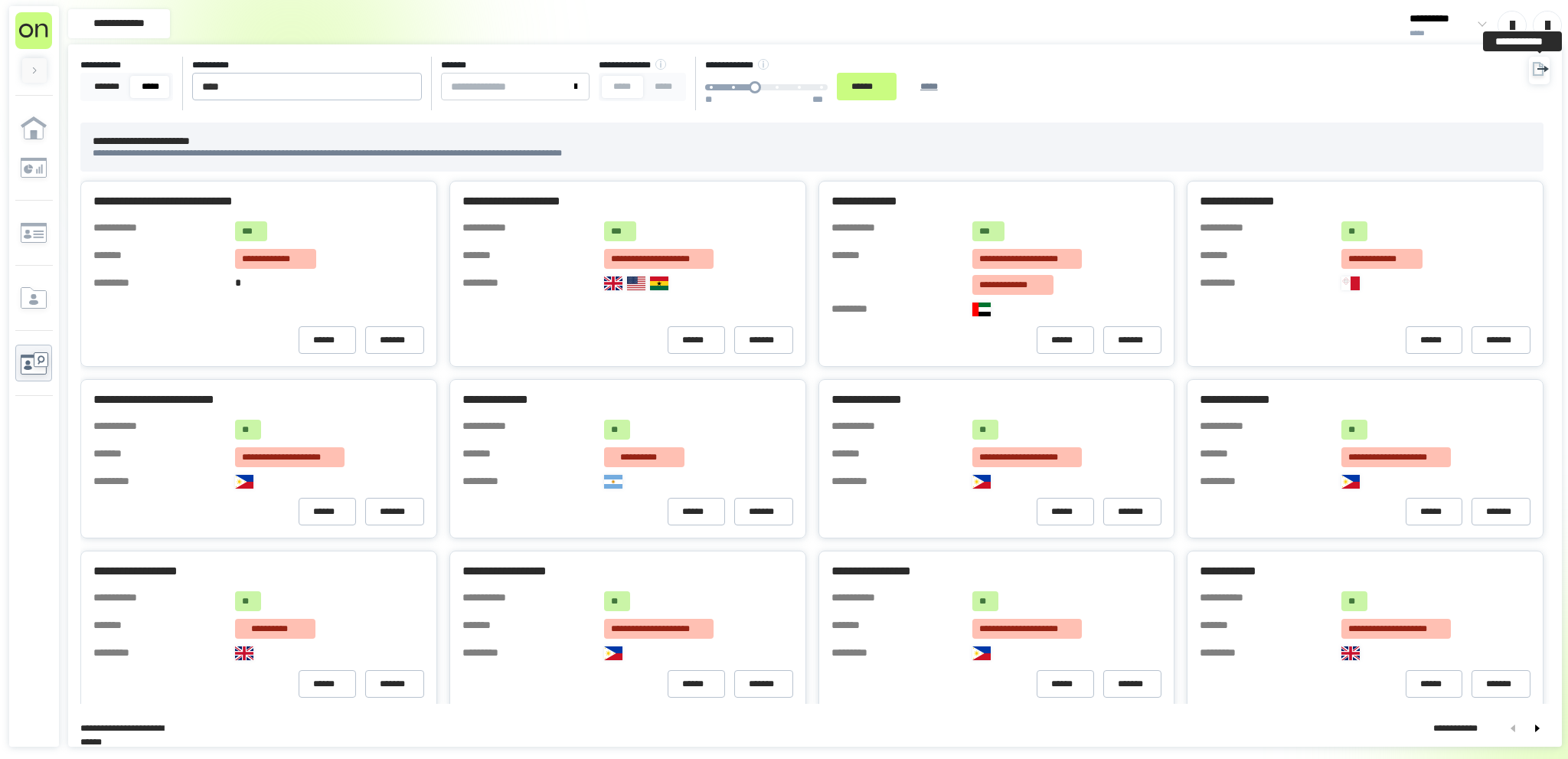click 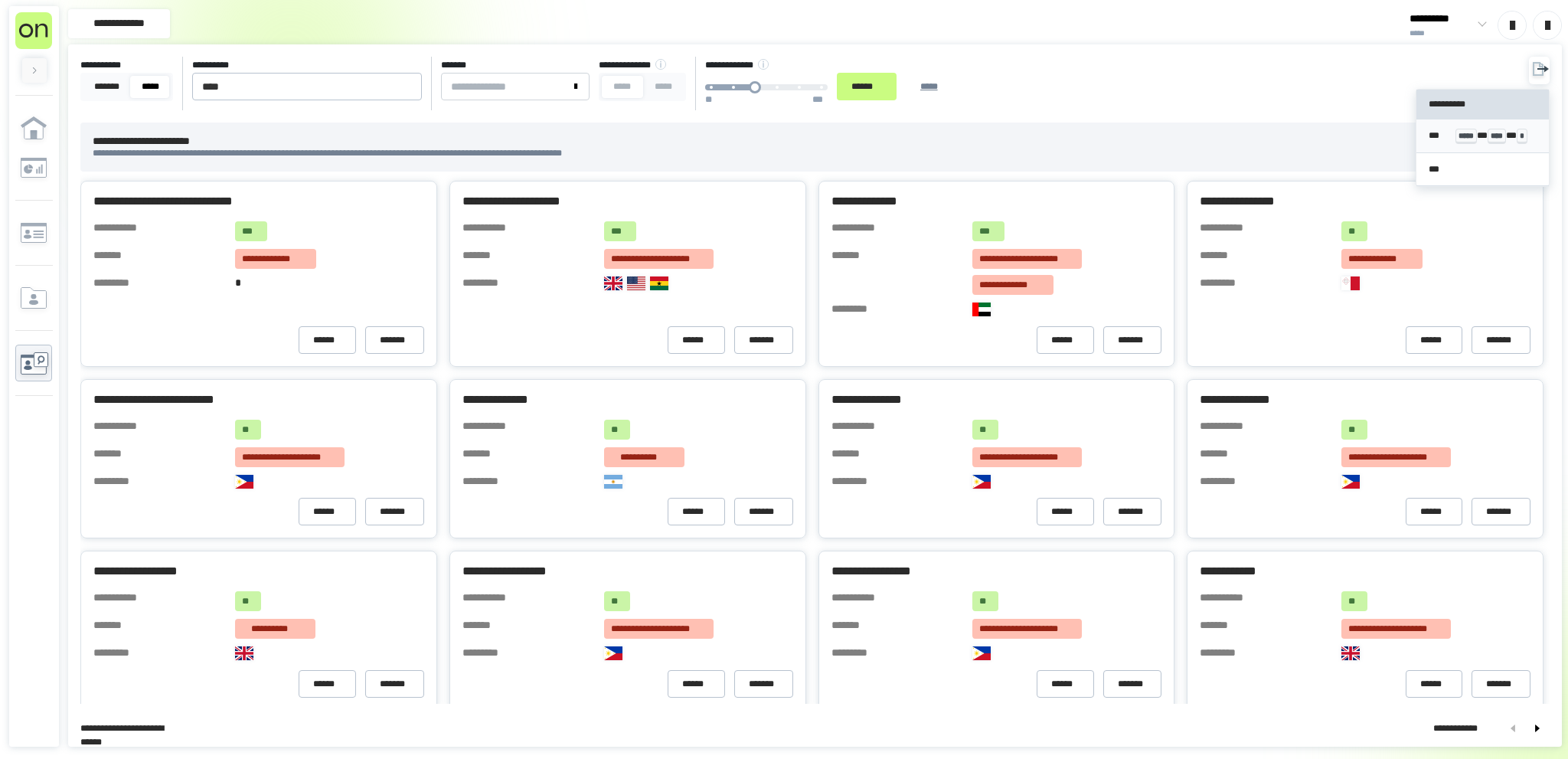 click on "*** ***** * **** *   *" at bounding box center (1483, 136) 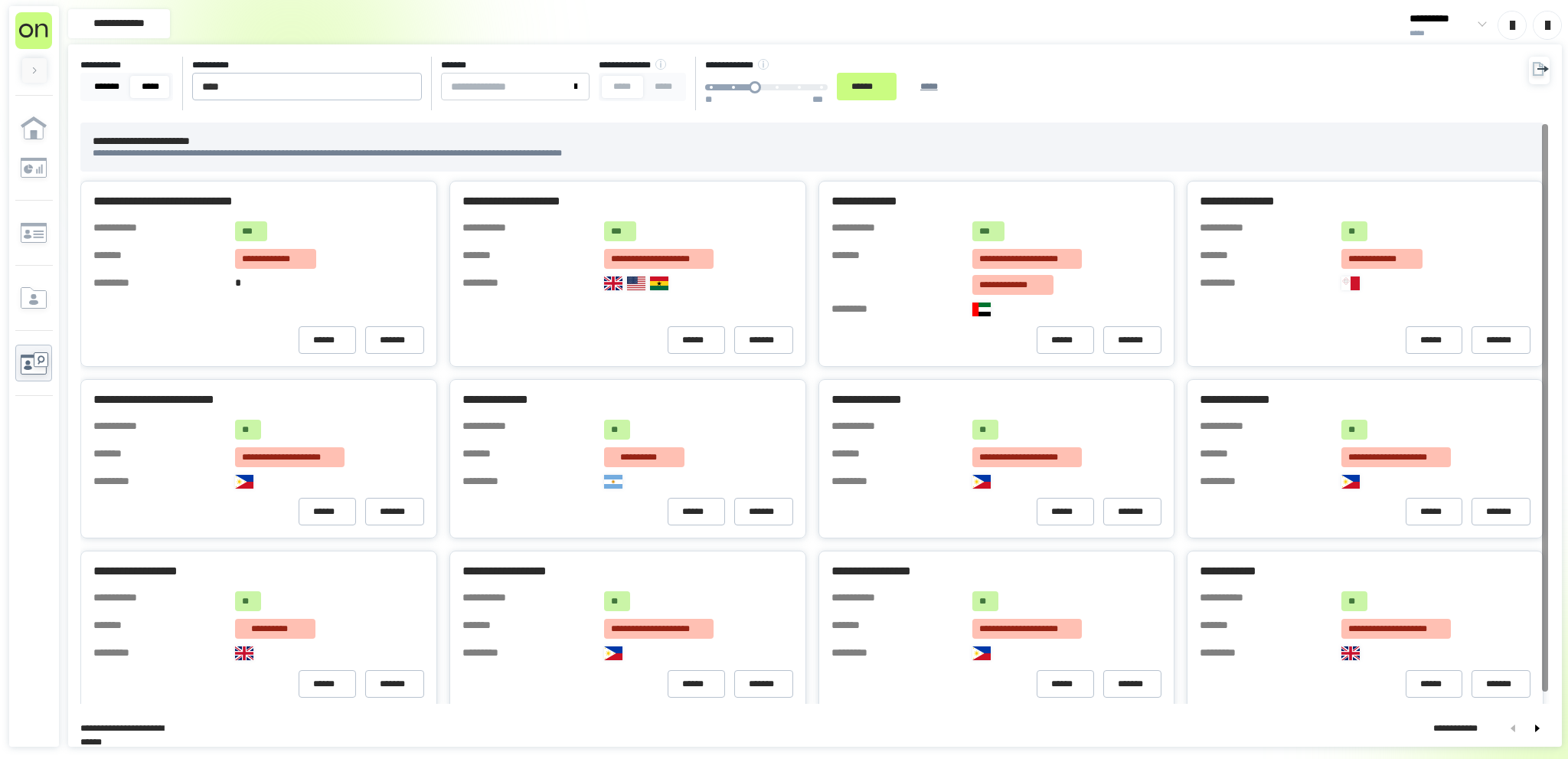 drag, startPoint x: 113, startPoint y: 89, endPoint x: 120, endPoint y: 88, distance: 7.071068 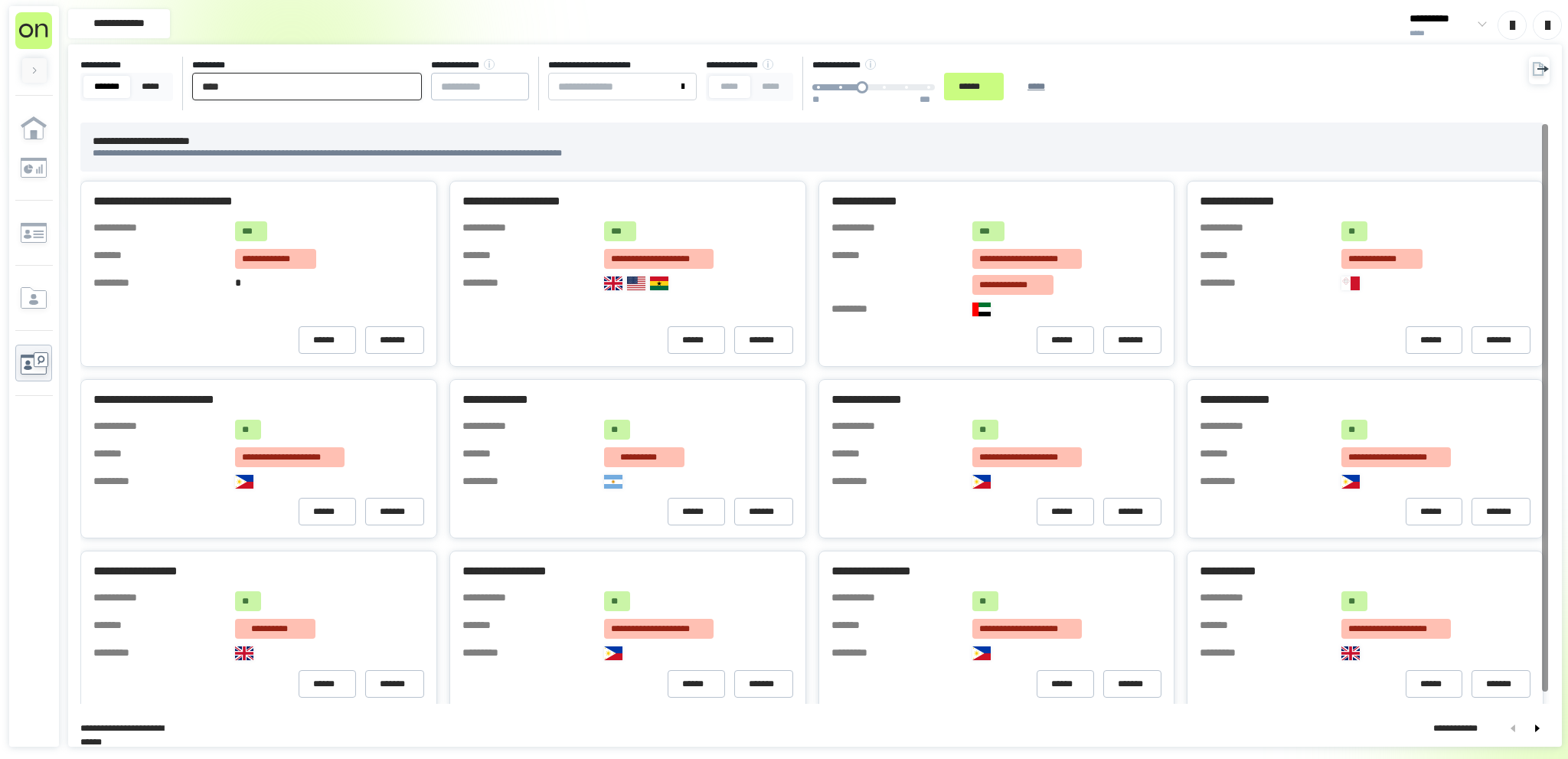 drag, startPoint x: 308, startPoint y: 94, endPoint x: 2, endPoint y: 87, distance: 306.0801 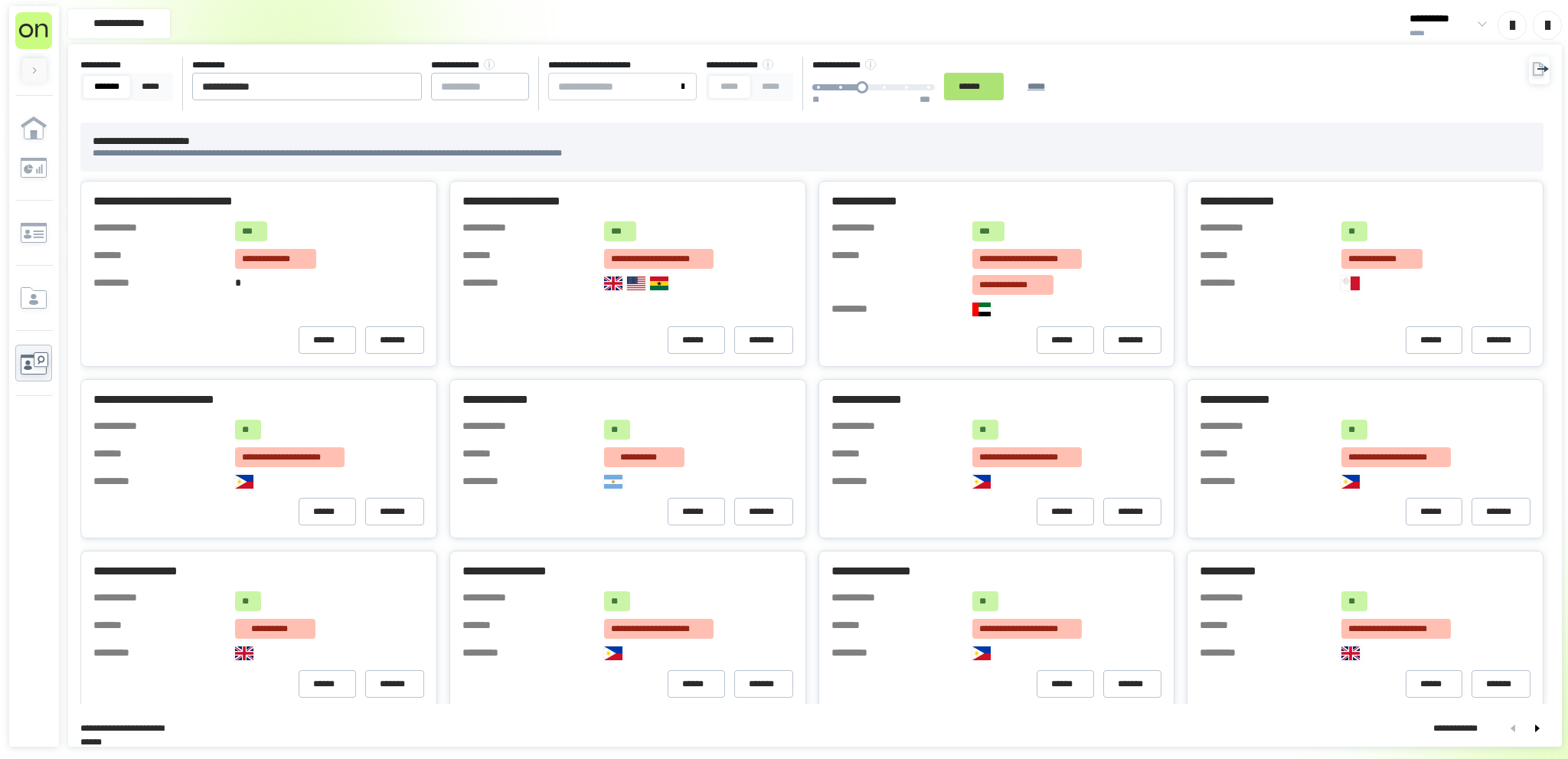 click on "******" at bounding box center [974, 87] 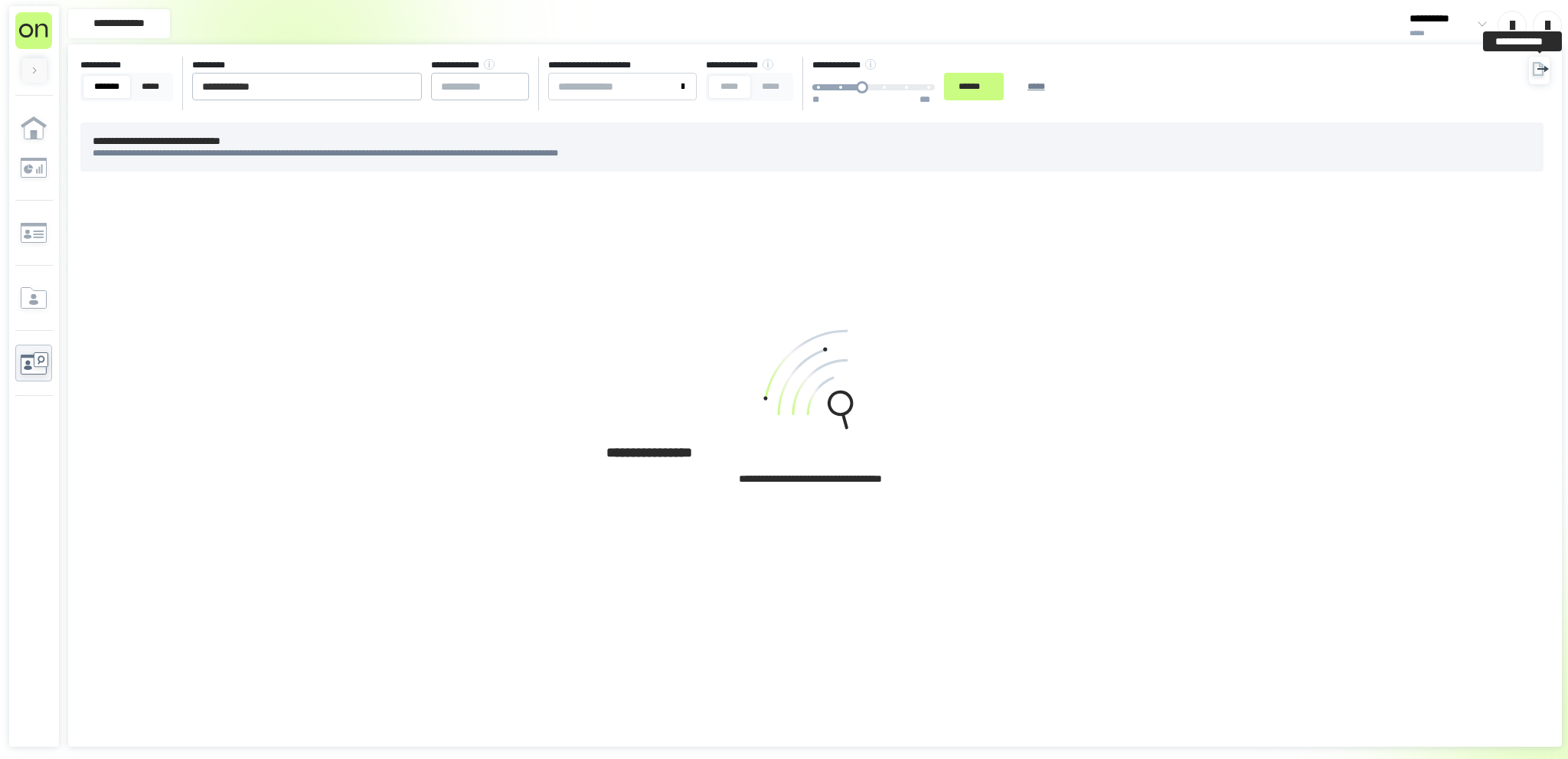 click 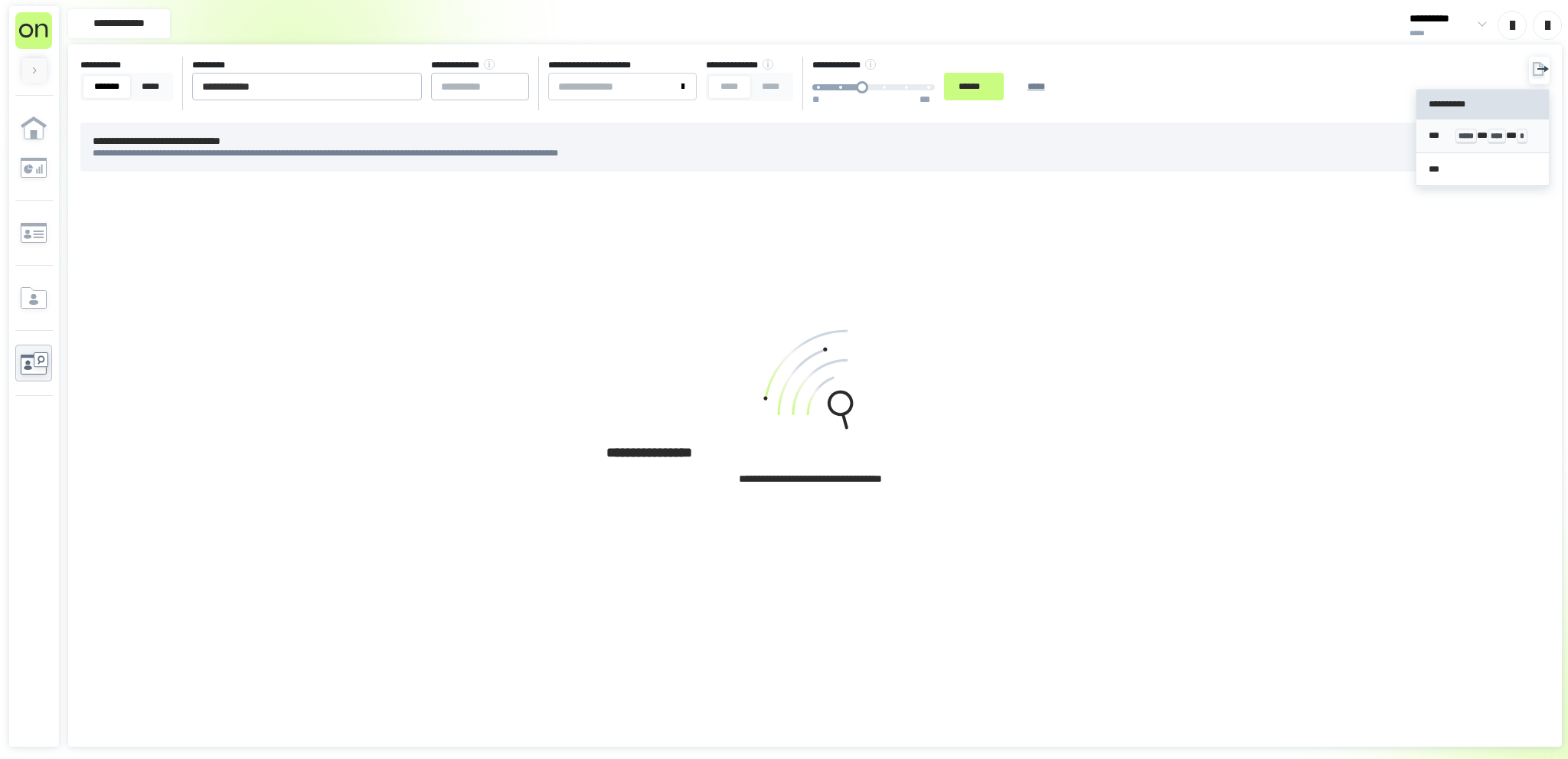 click on "*** ***** * **** *   *" at bounding box center [1483, 136] 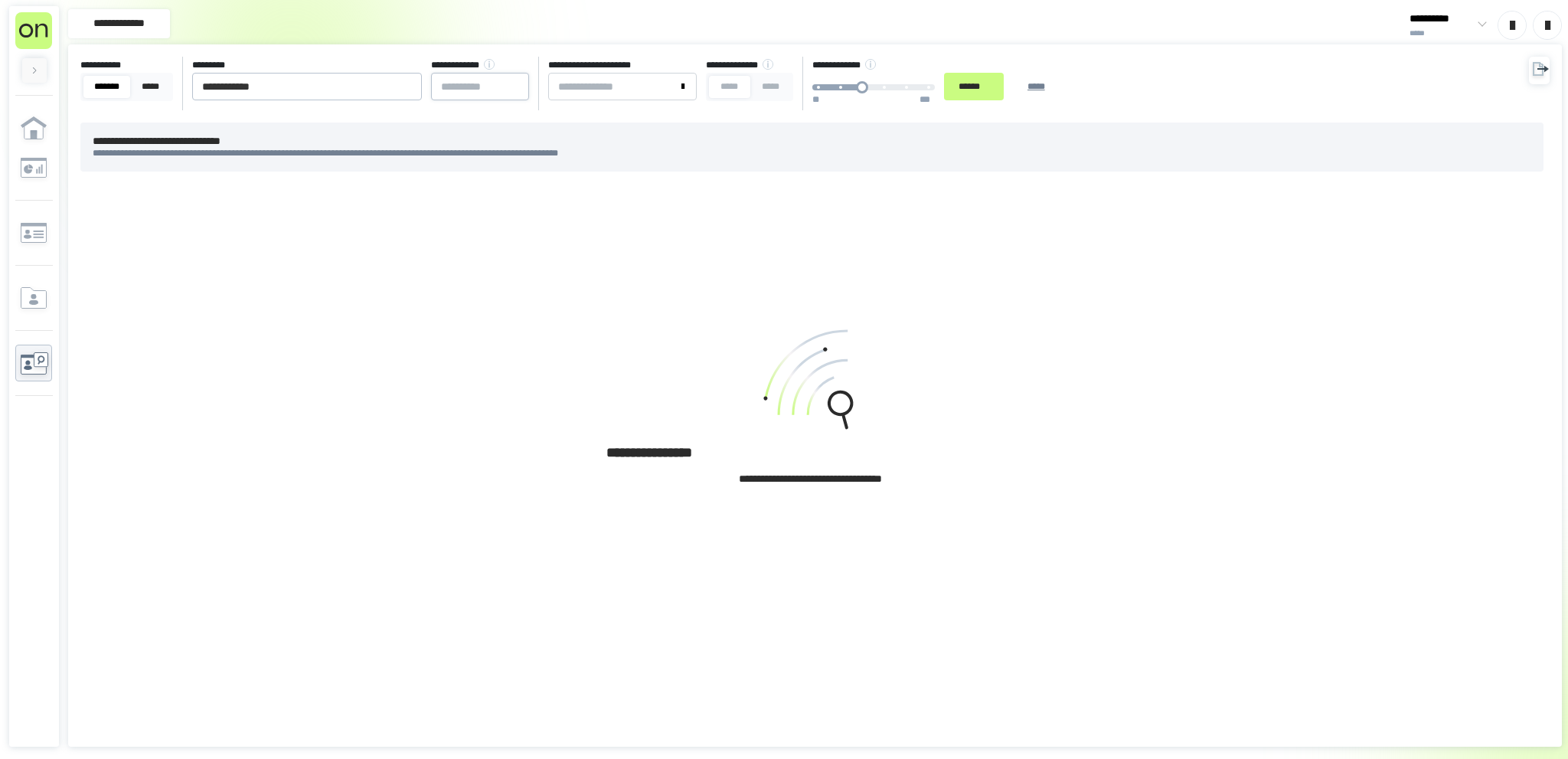 drag, startPoint x: 309, startPoint y: 93, endPoint x: 495, endPoint y: 86, distance: 186.1317 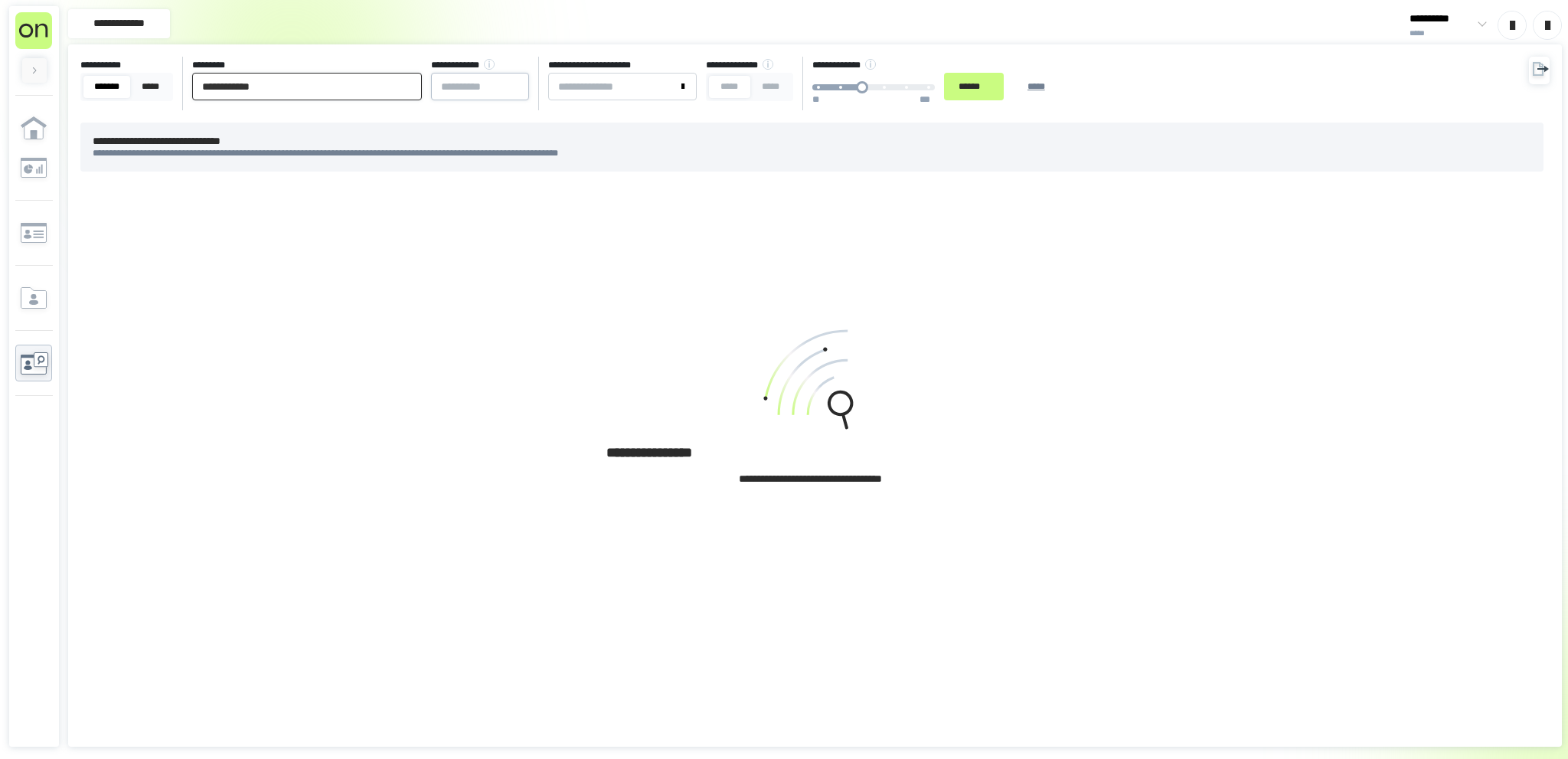 paste 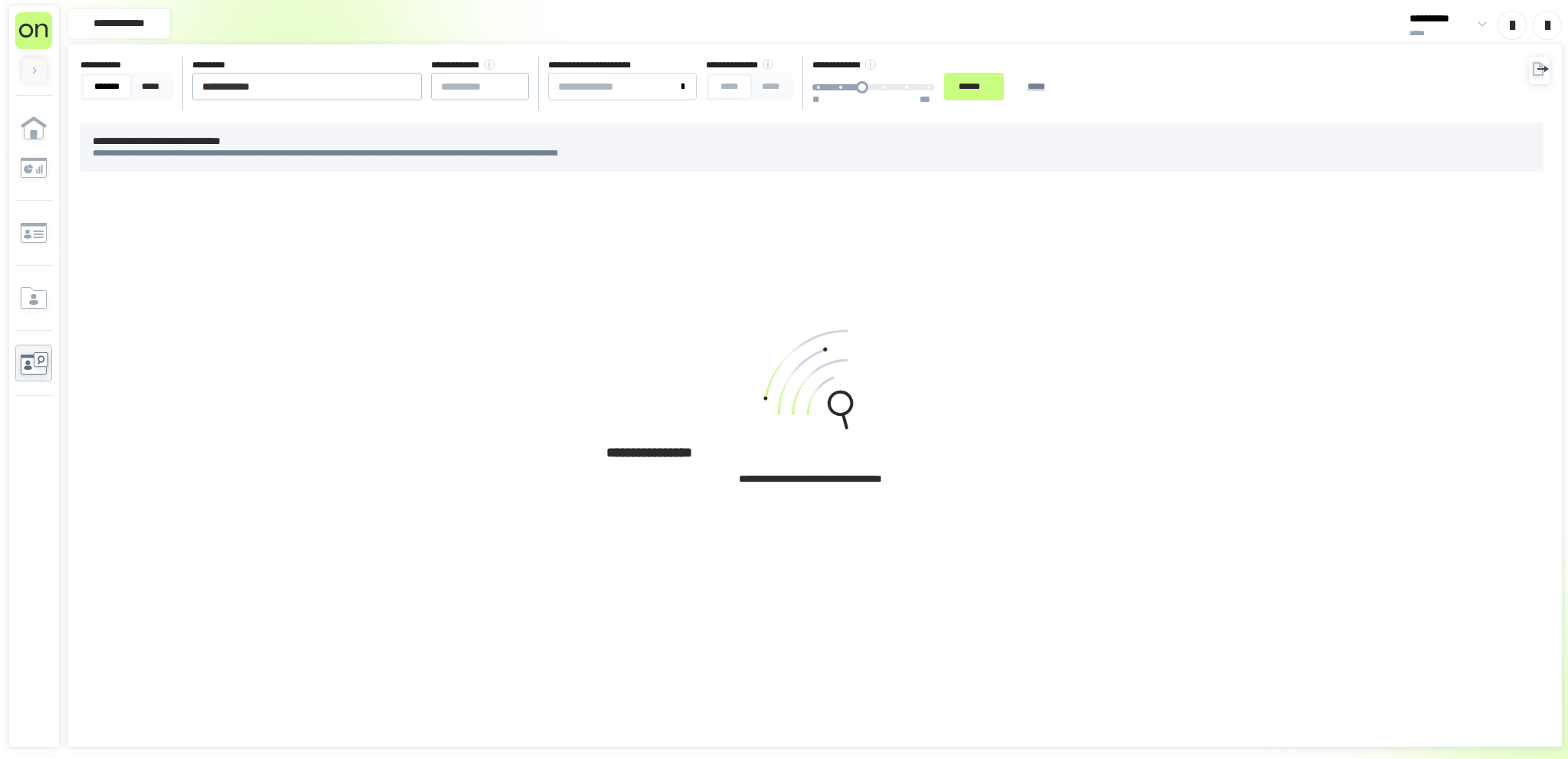drag, startPoint x: 1023, startPoint y: 87, endPoint x: 1125, endPoint y: 98, distance: 102.59142 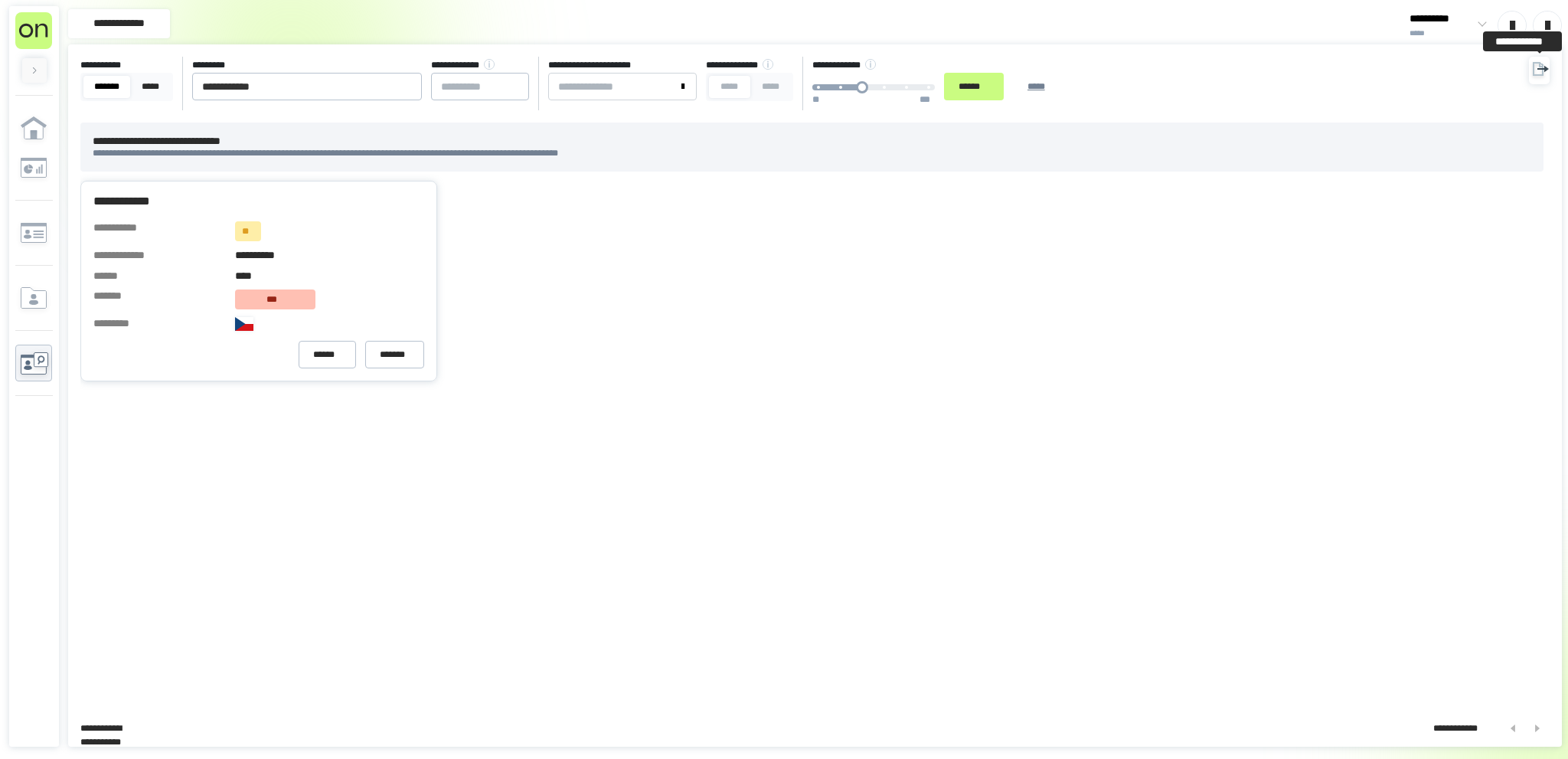click 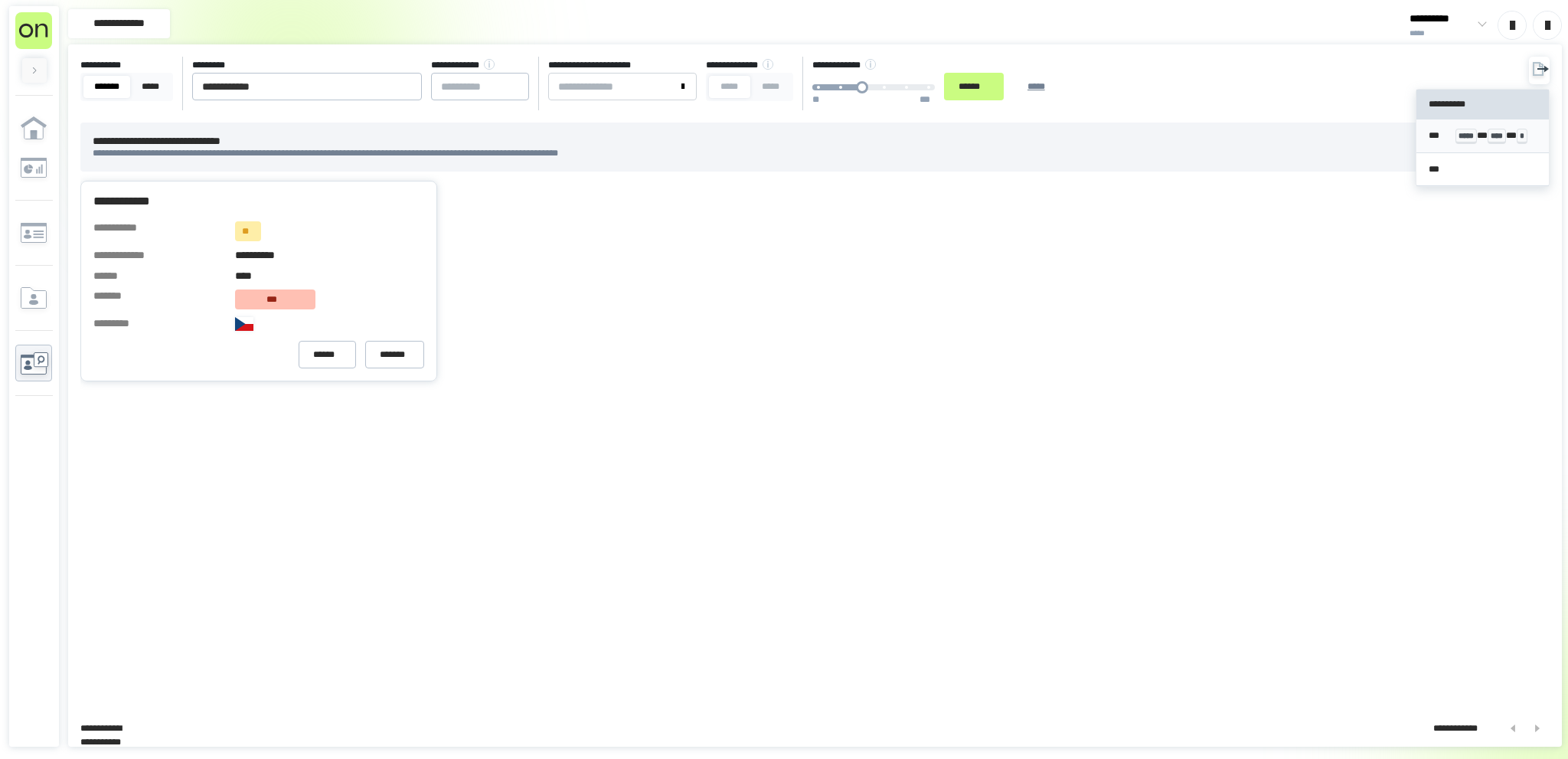 click on "*****" at bounding box center [1466, 136] 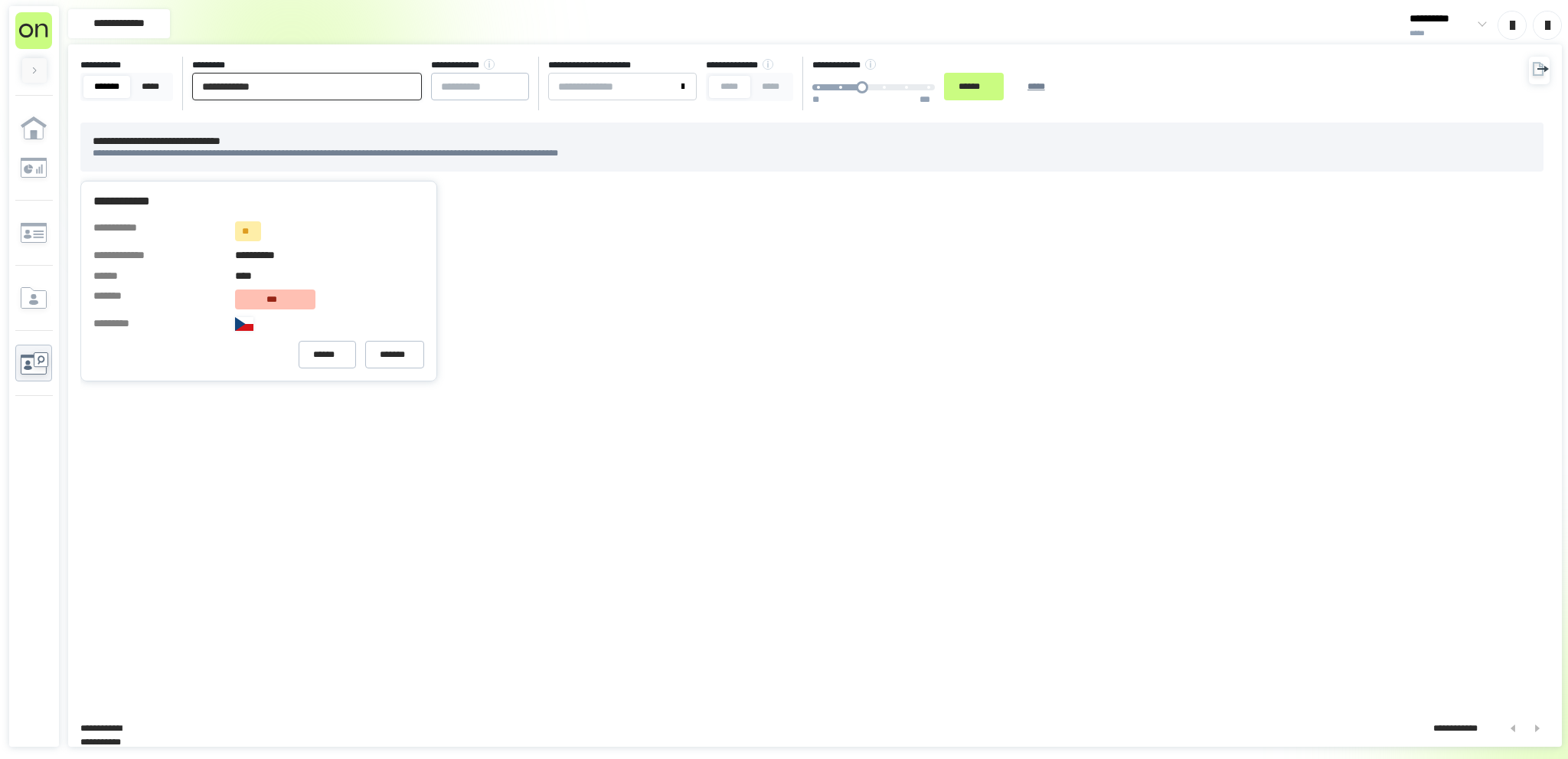 drag, startPoint x: 388, startPoint y: 87, endPoint x: 64, endPoint y: 81, distance: 324.05555 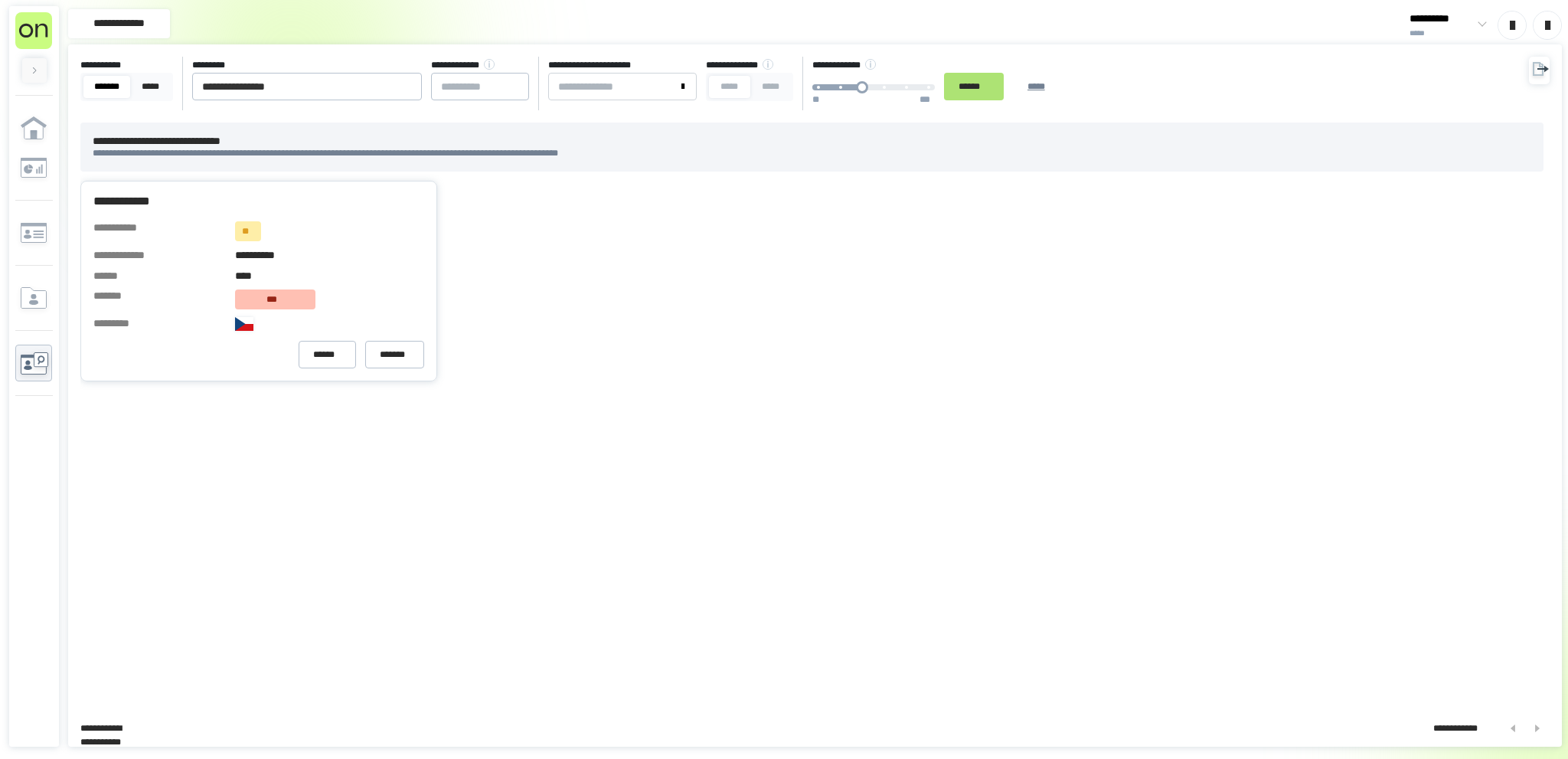 click on "******" at bounding box center [974, 87] 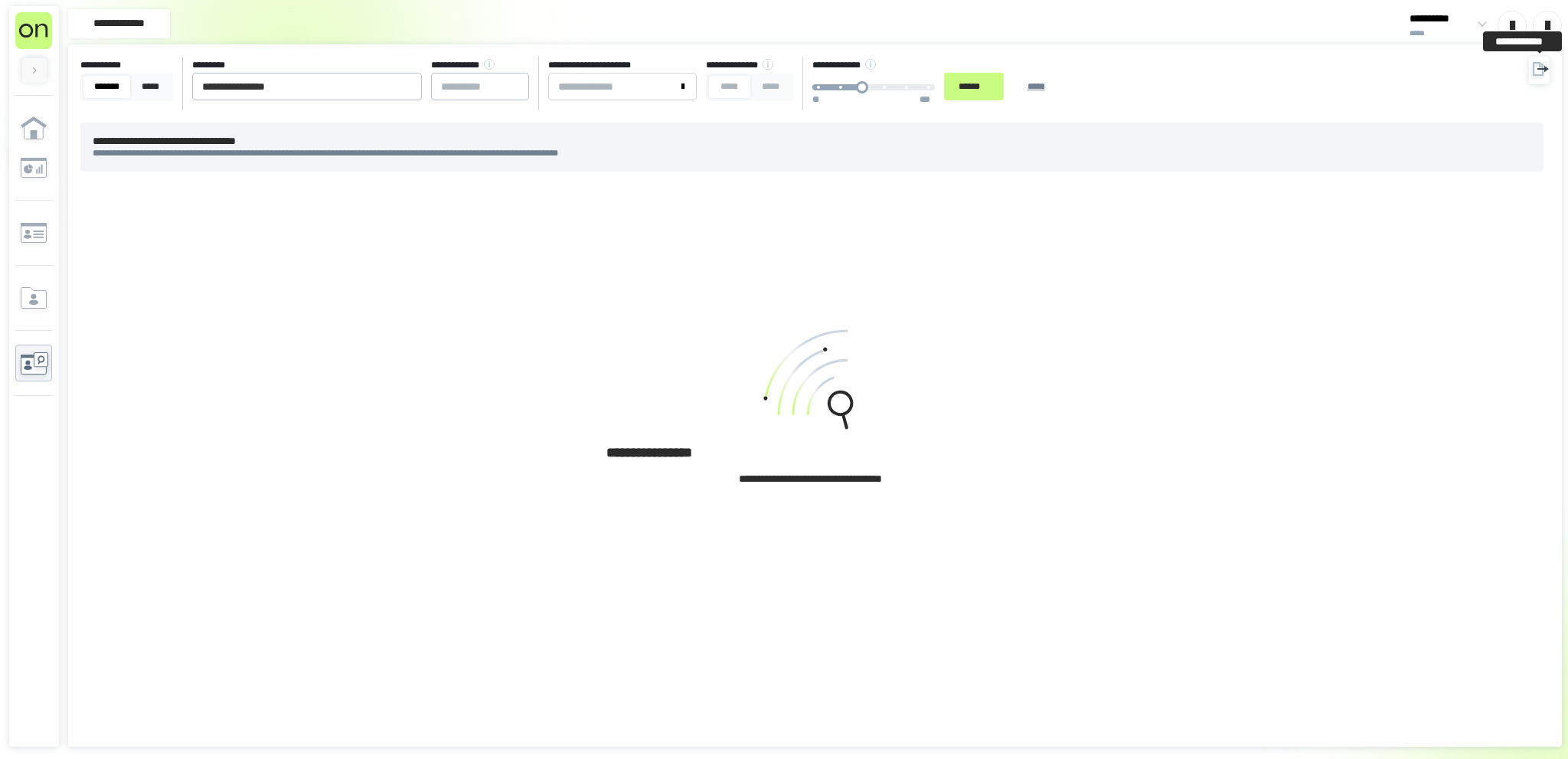 click 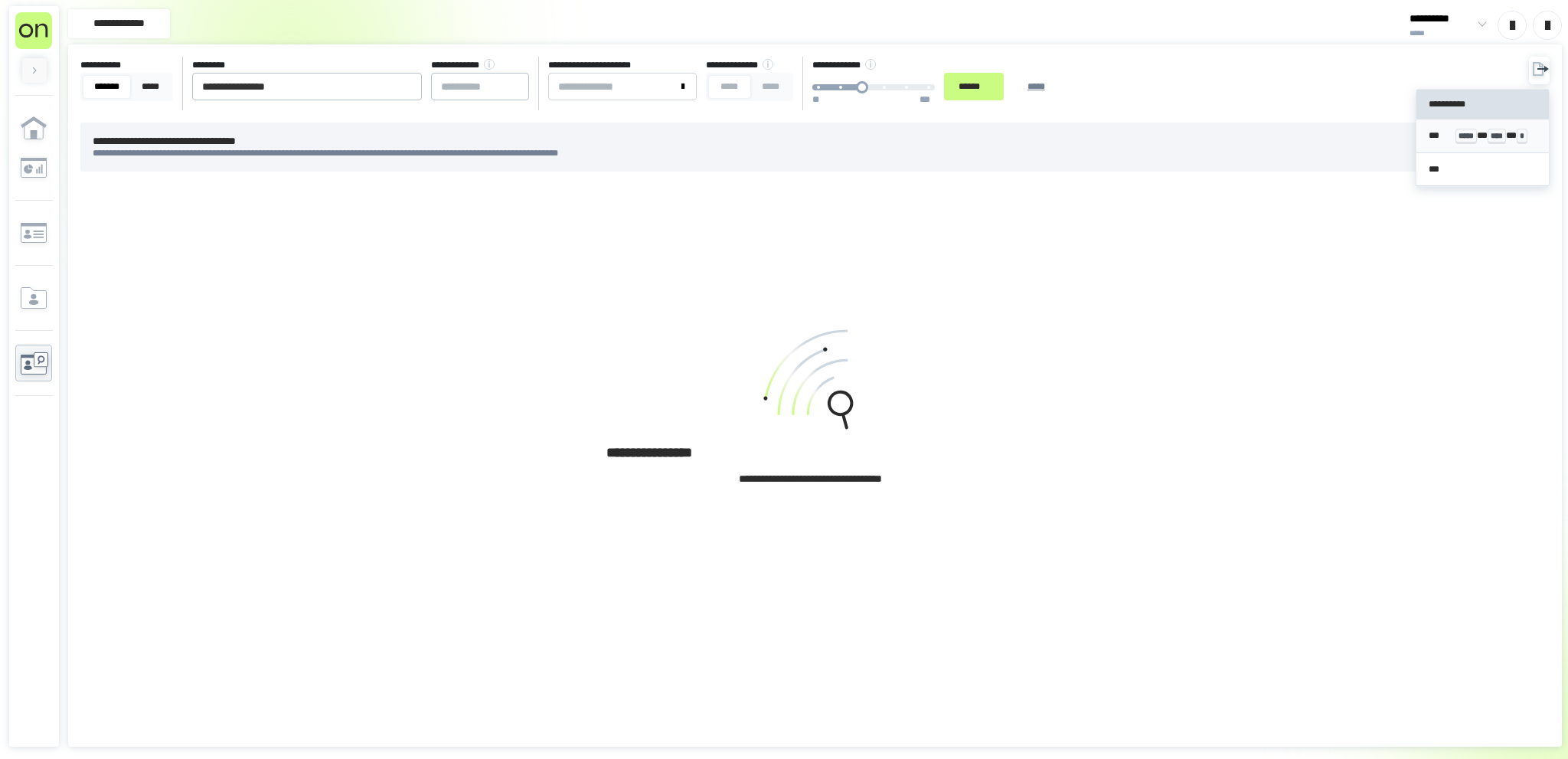 click on "***** * **** *   *" at bounding box center [1496, 136] 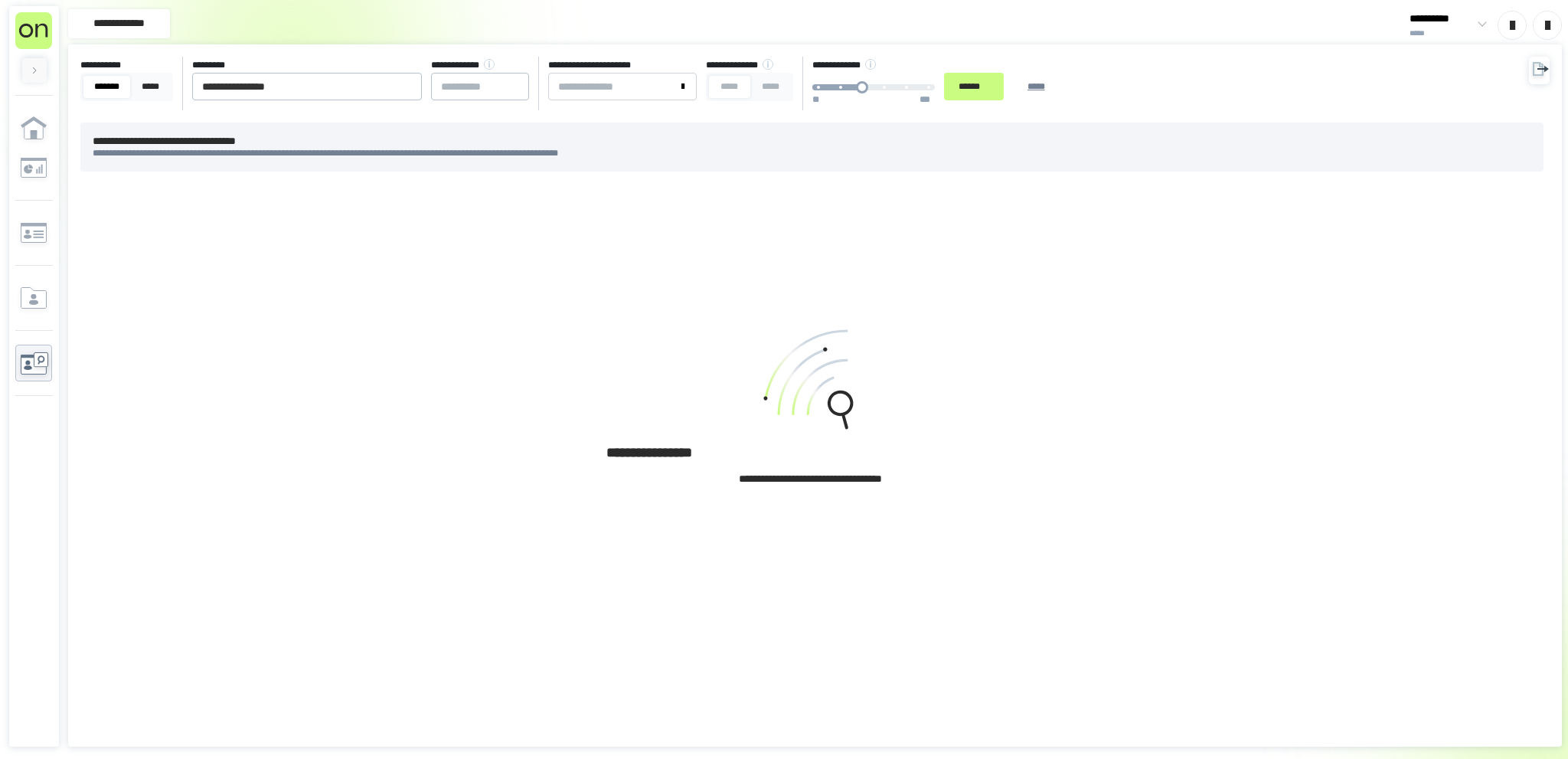 drag, startPoint x: 273, startPoint y: 84, endPoint x: -95, endPoint y: 84, distance: 368 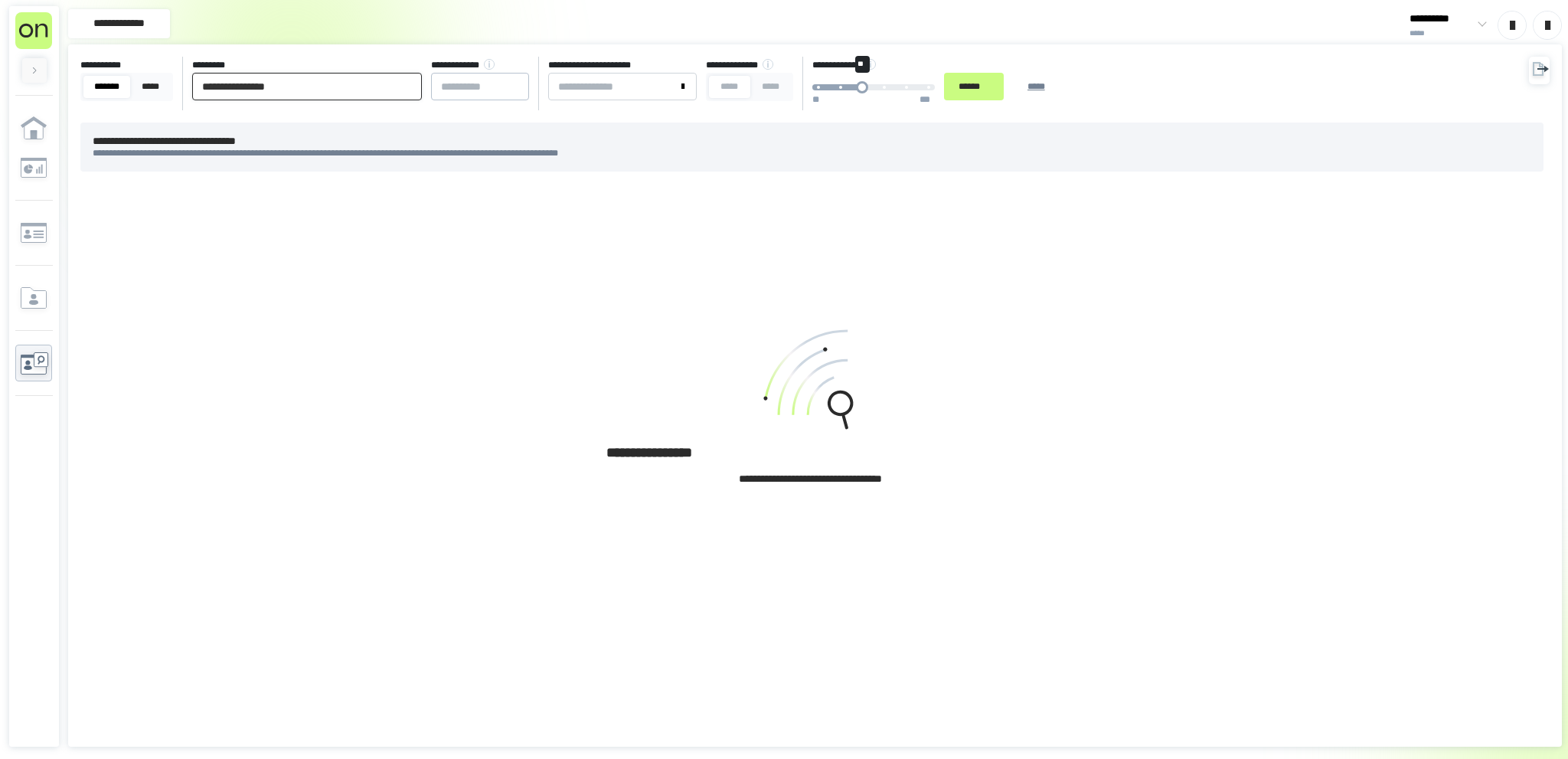paste 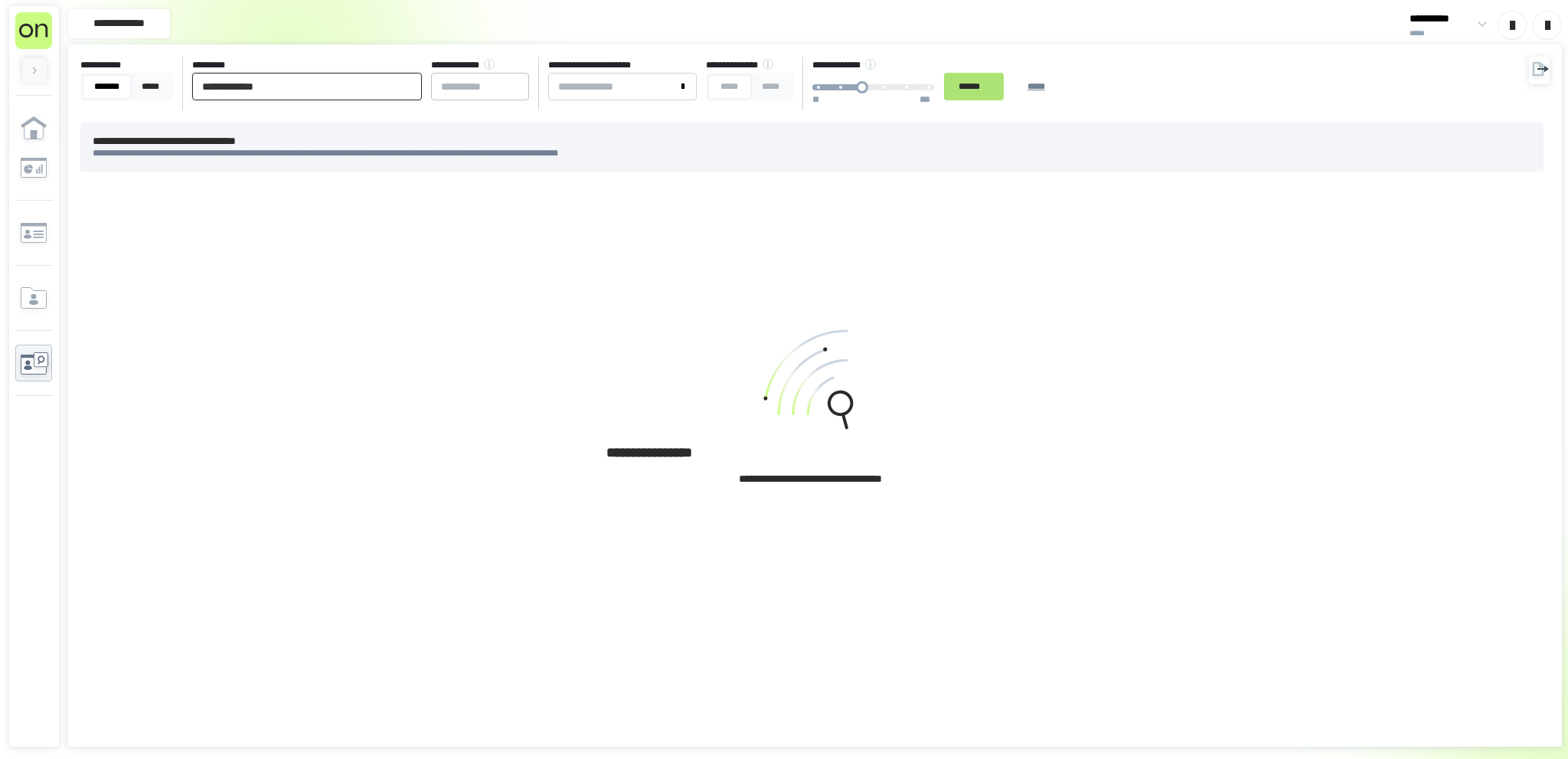 type on "**********" 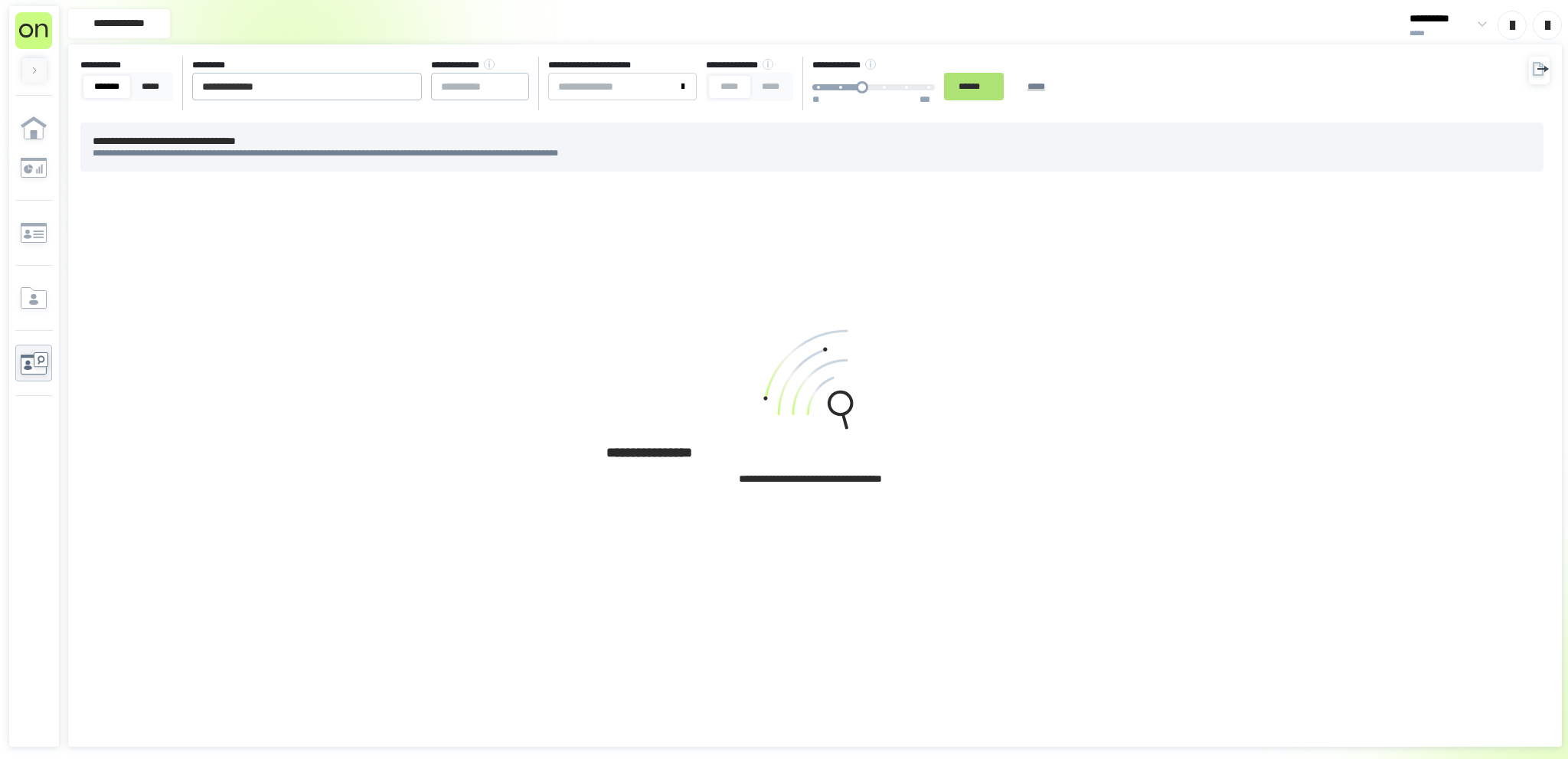click on "******" at bounding box center (974, 87) 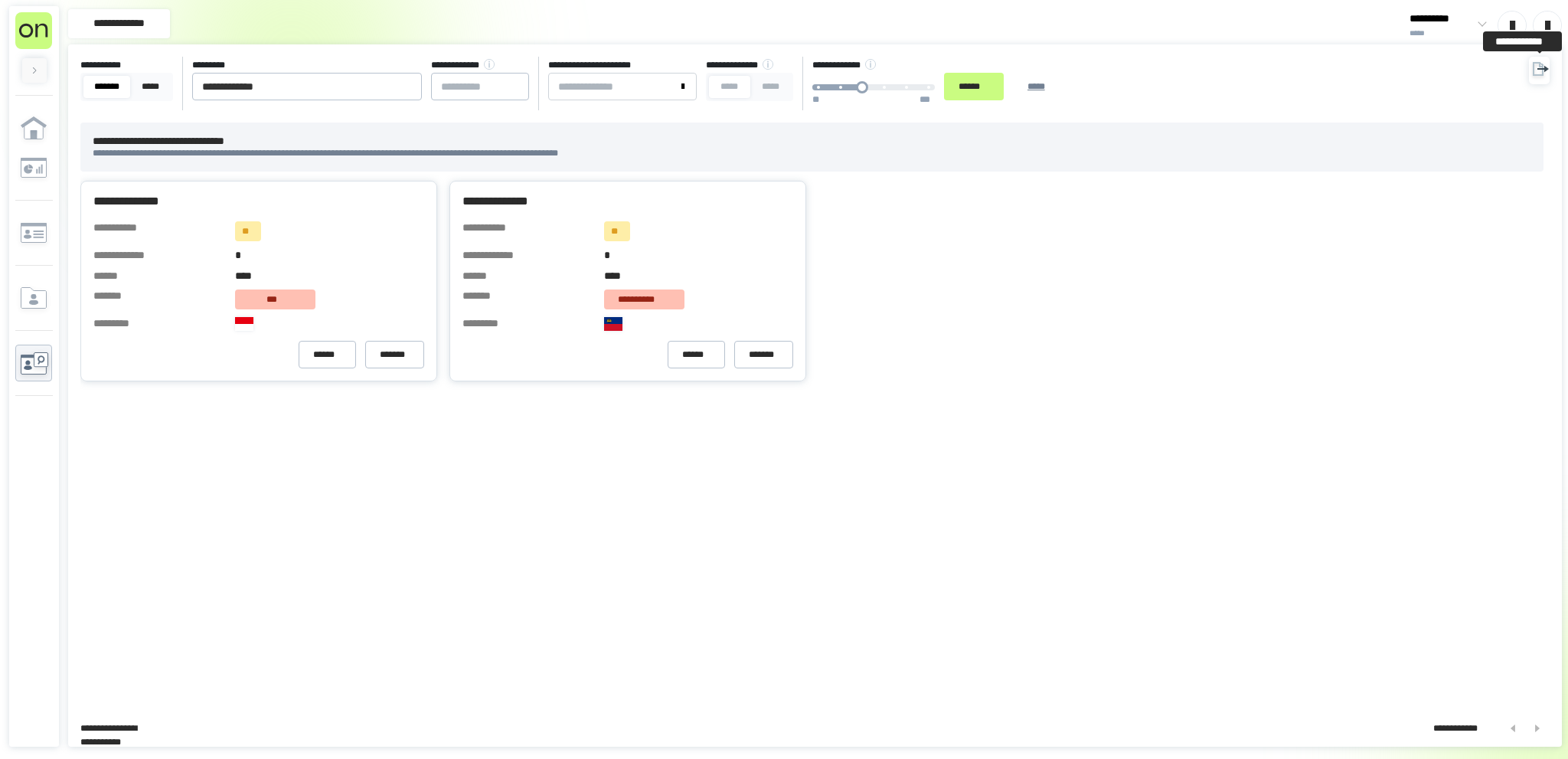 click 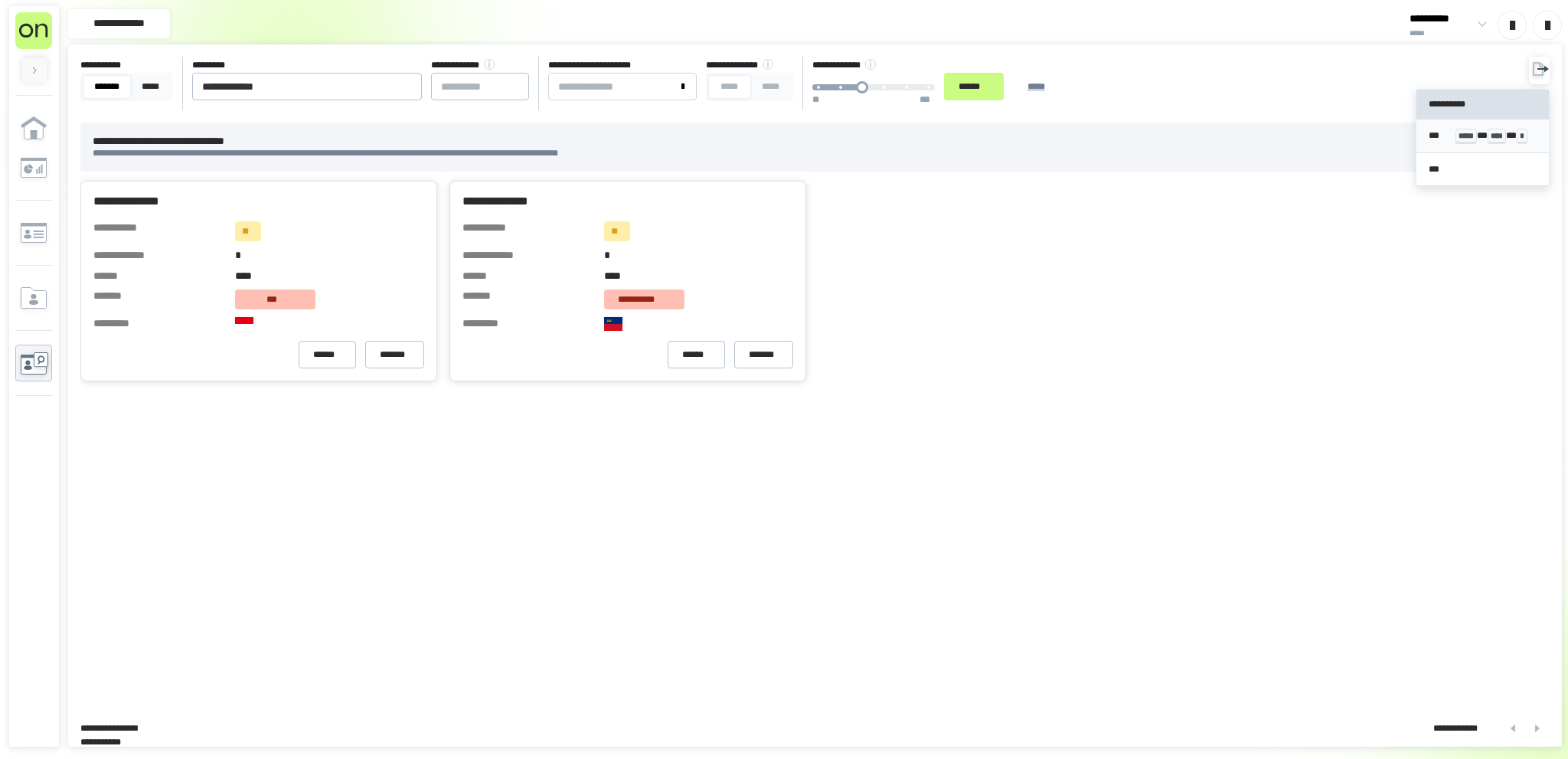 click on "*** ***** * **** *   *" at bounding box center (1483, 136) 